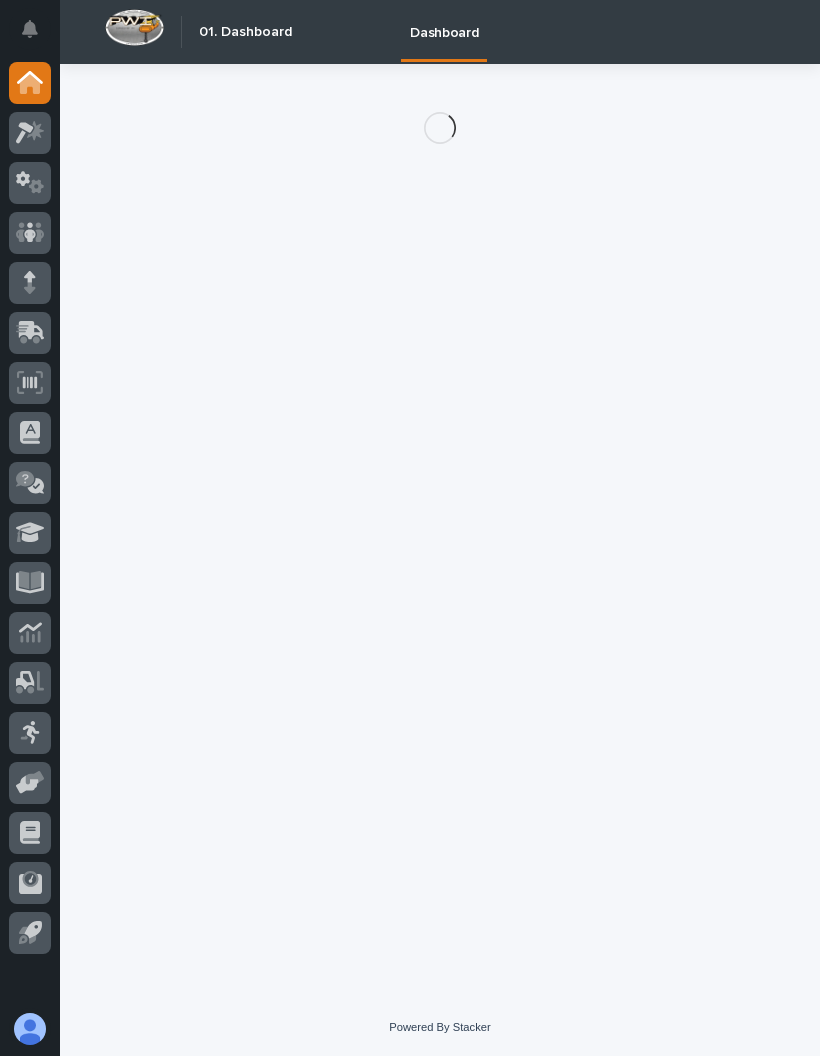 scroll, scrollTop: 0, scrollLeft: 0, axis: both 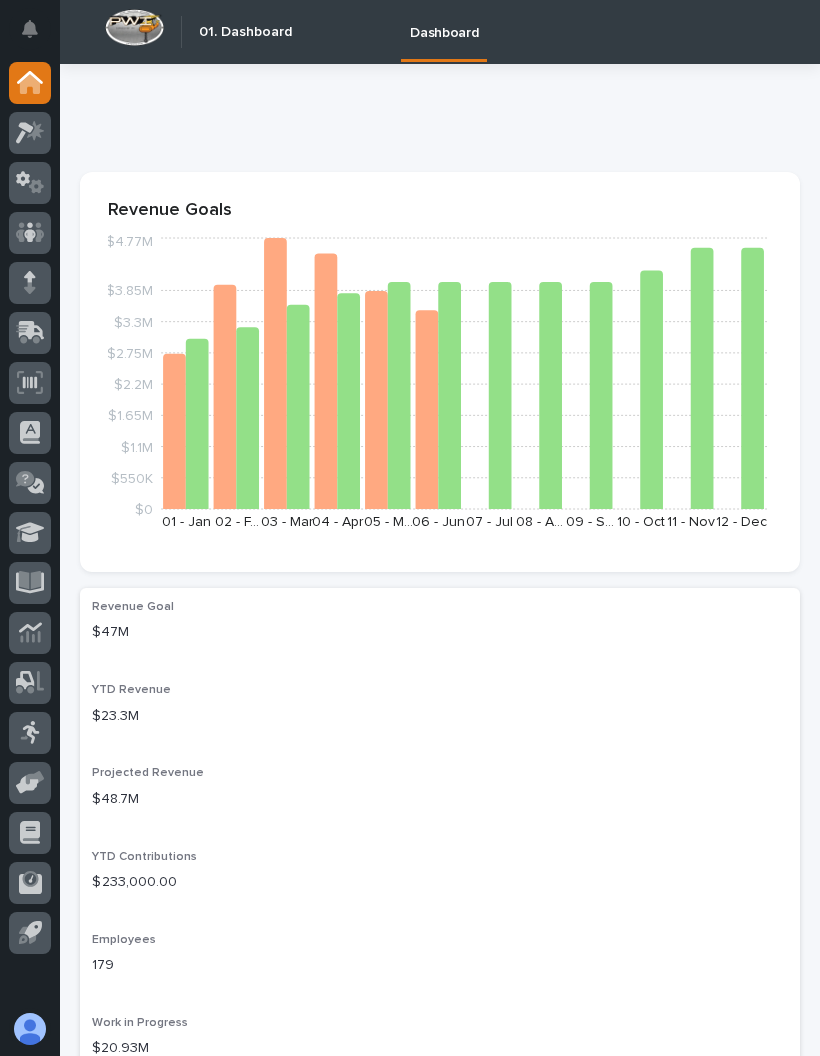 click 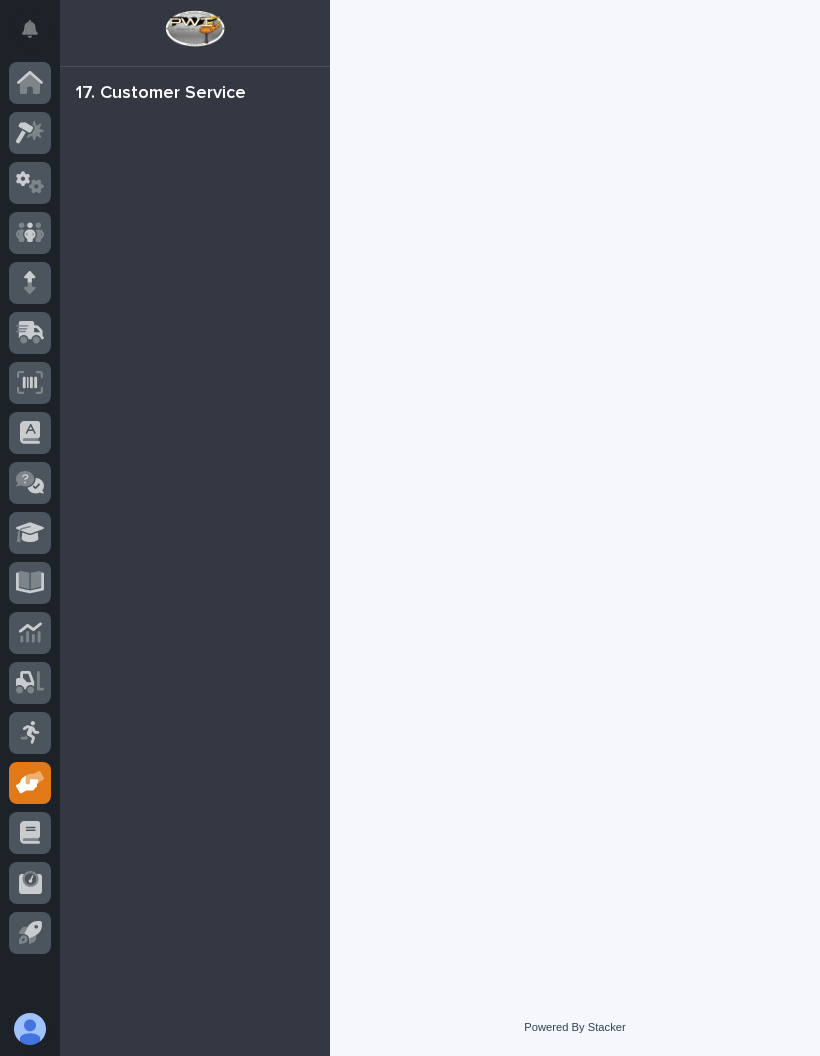 scroll, scrollTop: 0, scrollLeft: 0, axis: both 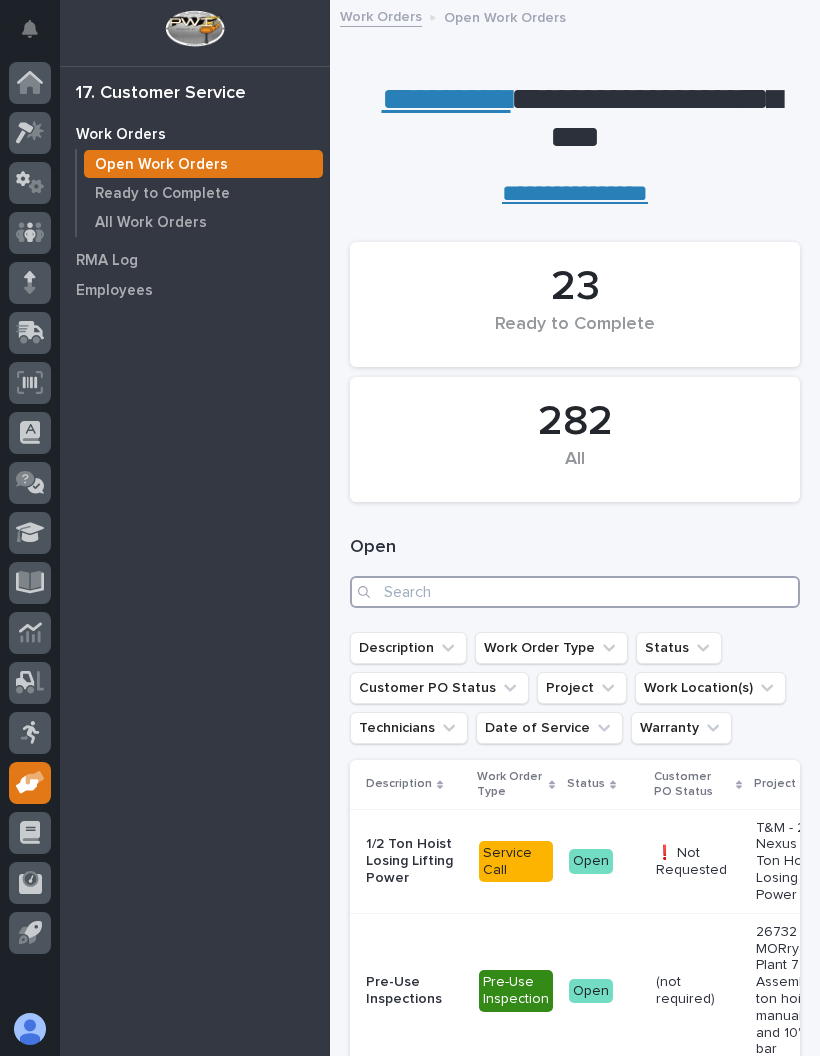 click at bounding box center [575, 592] 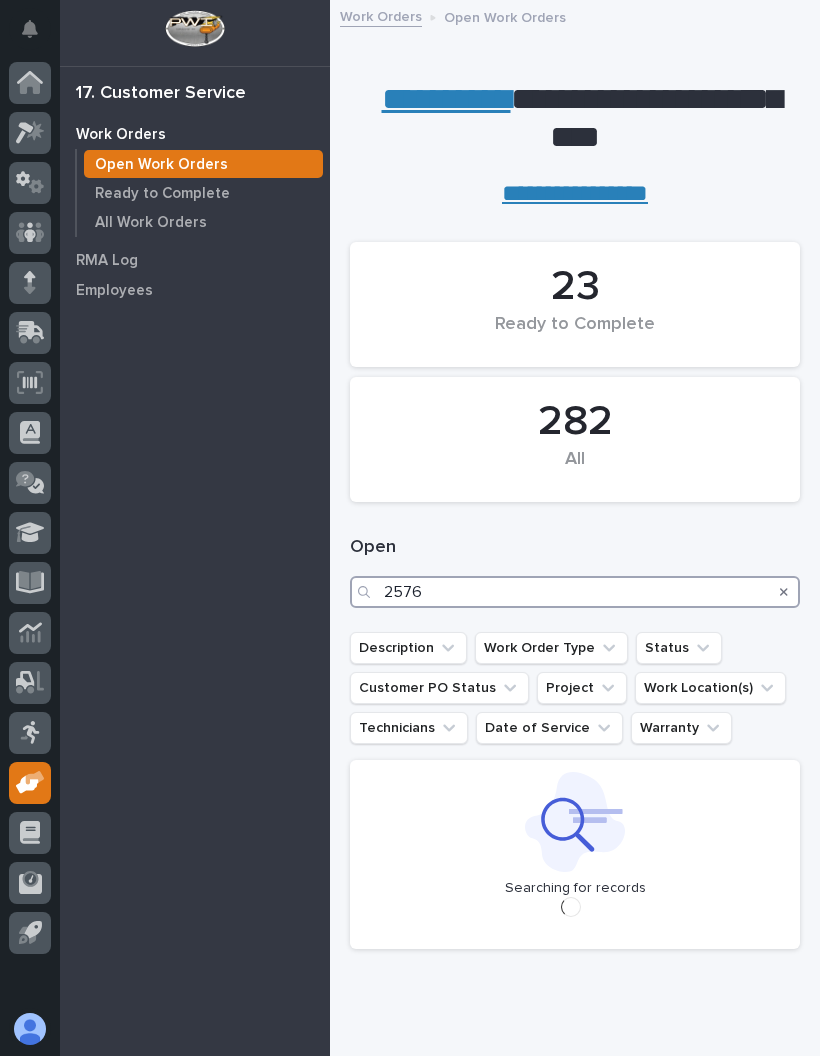 type on "25760" 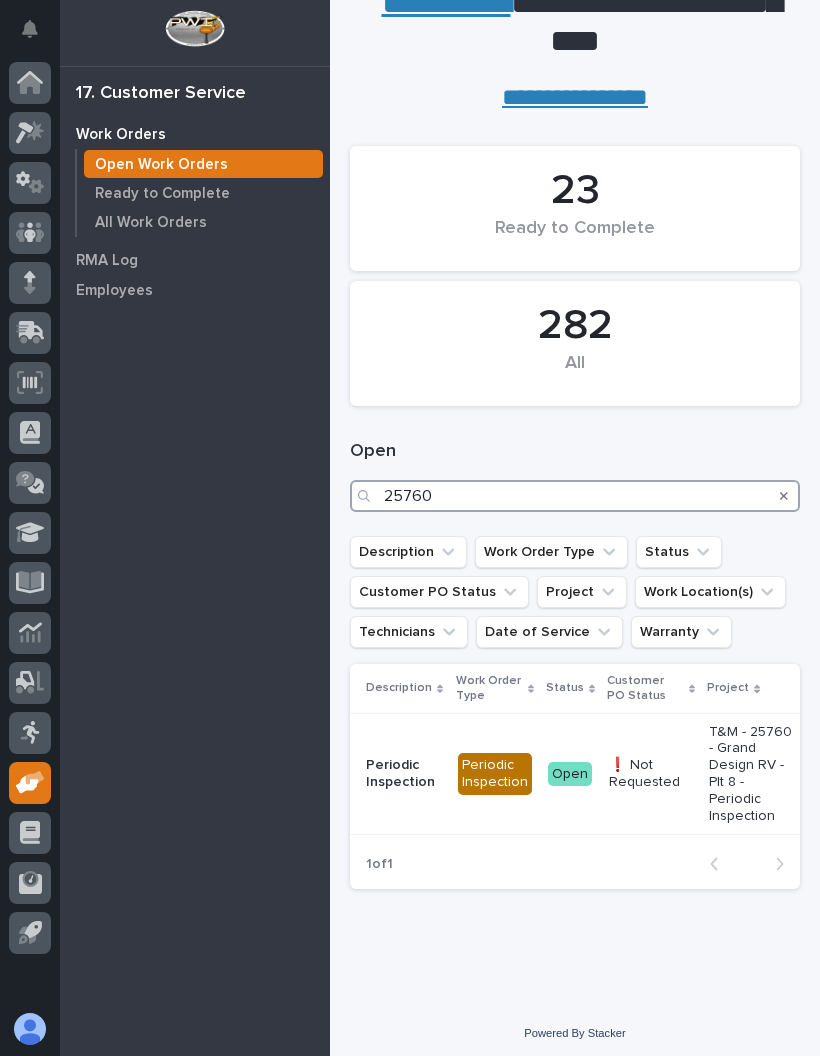 scroll, scrollTop: 95, scrollLeft: 0, axis: vertical 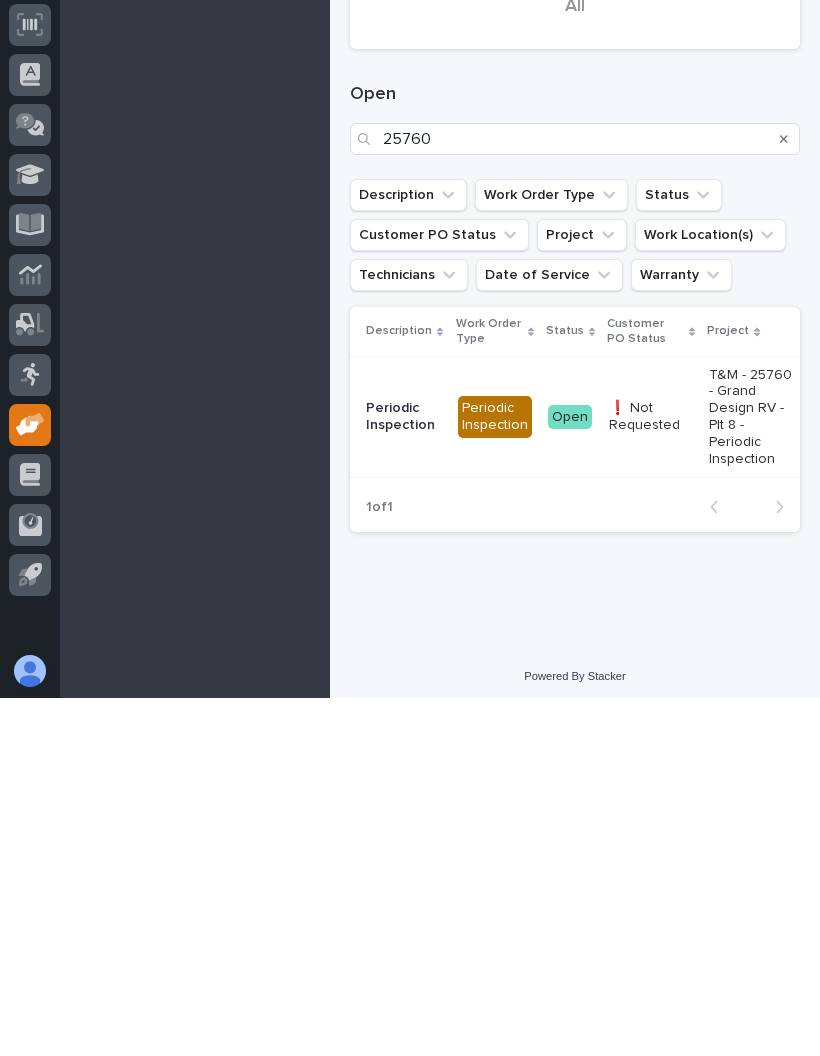 click on "Periodic Inspection" at bounding box center (495, 775) 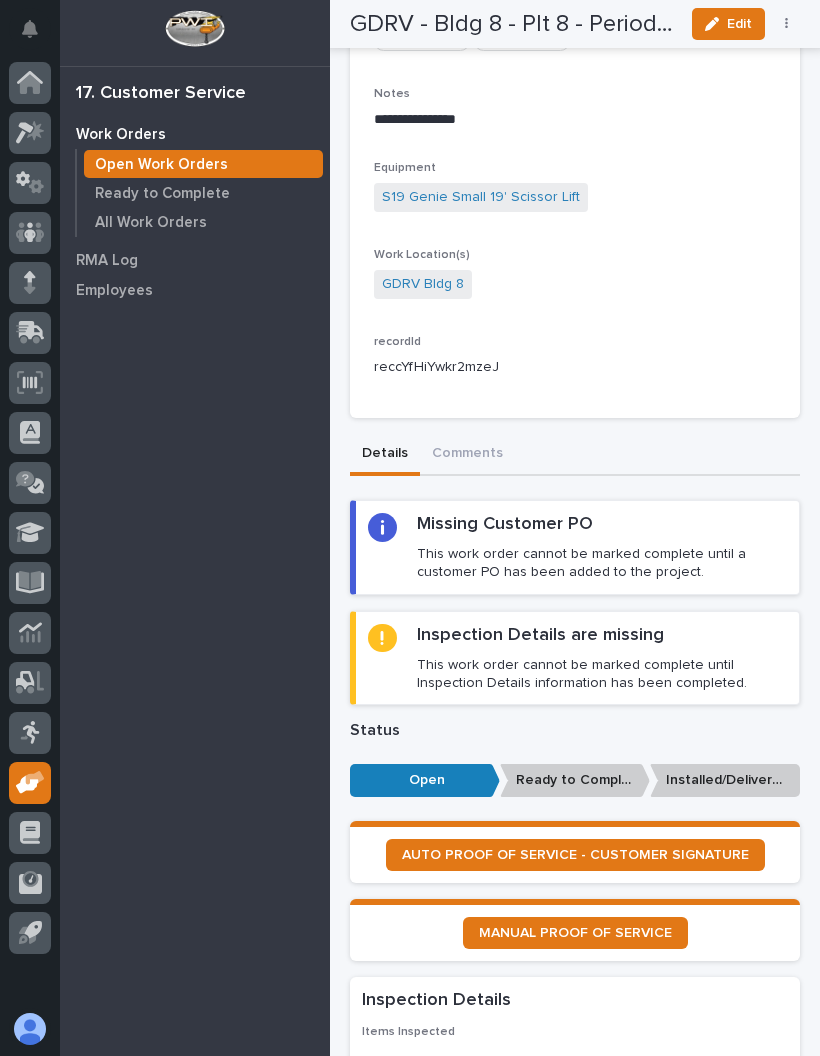 scroll, scrollTop: 966, scrollLeft: 0, axis: vertical 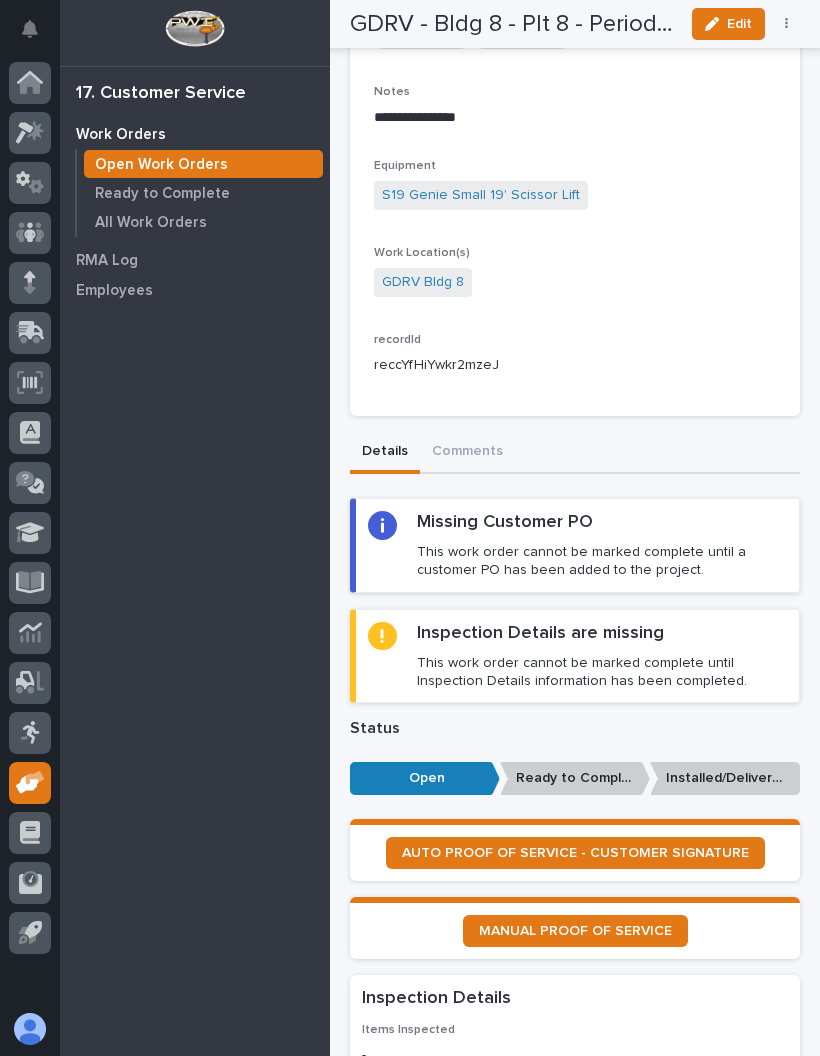 click on "Inspection Details are missing" at bounding box center (540, 634) 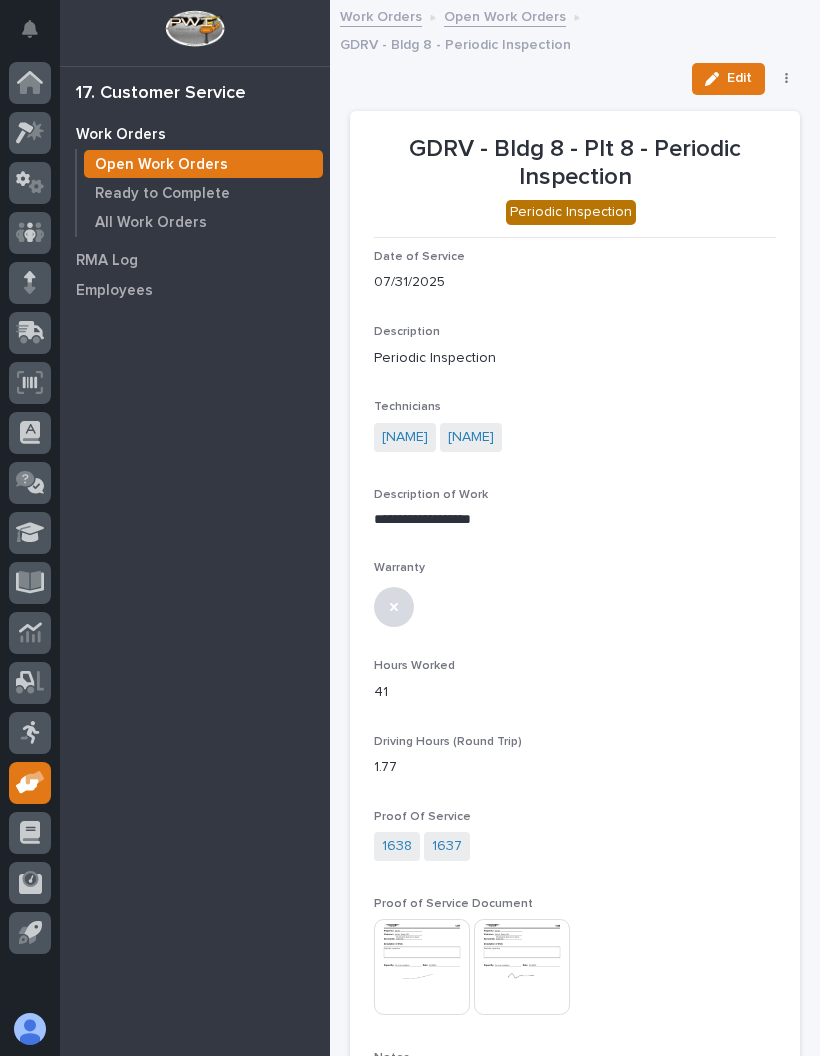 scroll, scrollTop: 0, scrollLeft: 0, axis: both 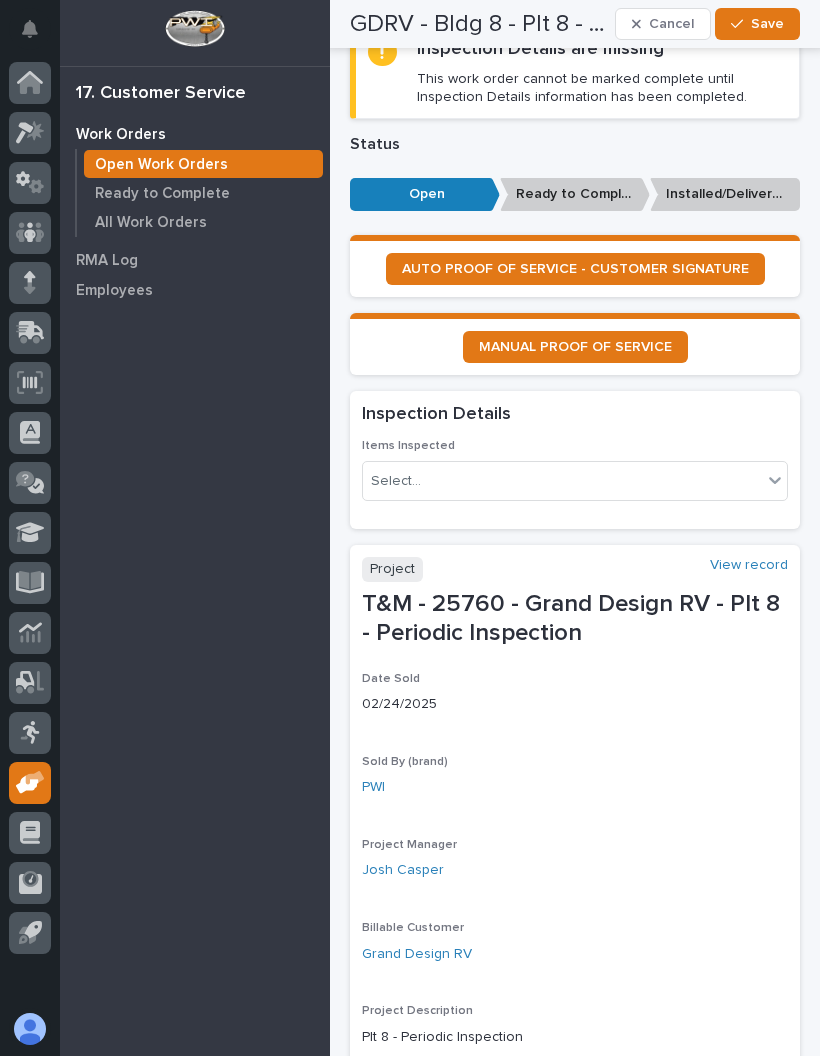 click on "Items Inspected Select..." at bounding box center [575, 478] 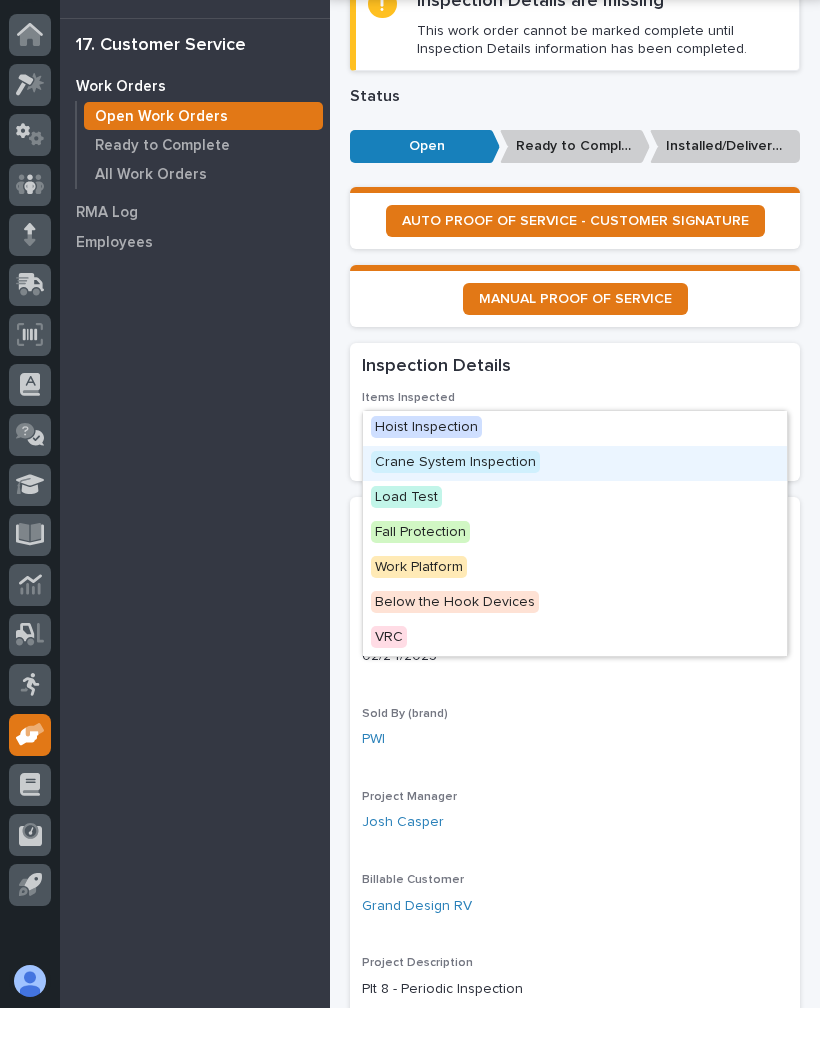click on "Crane System Inspection" at bounding box center [455, 510] 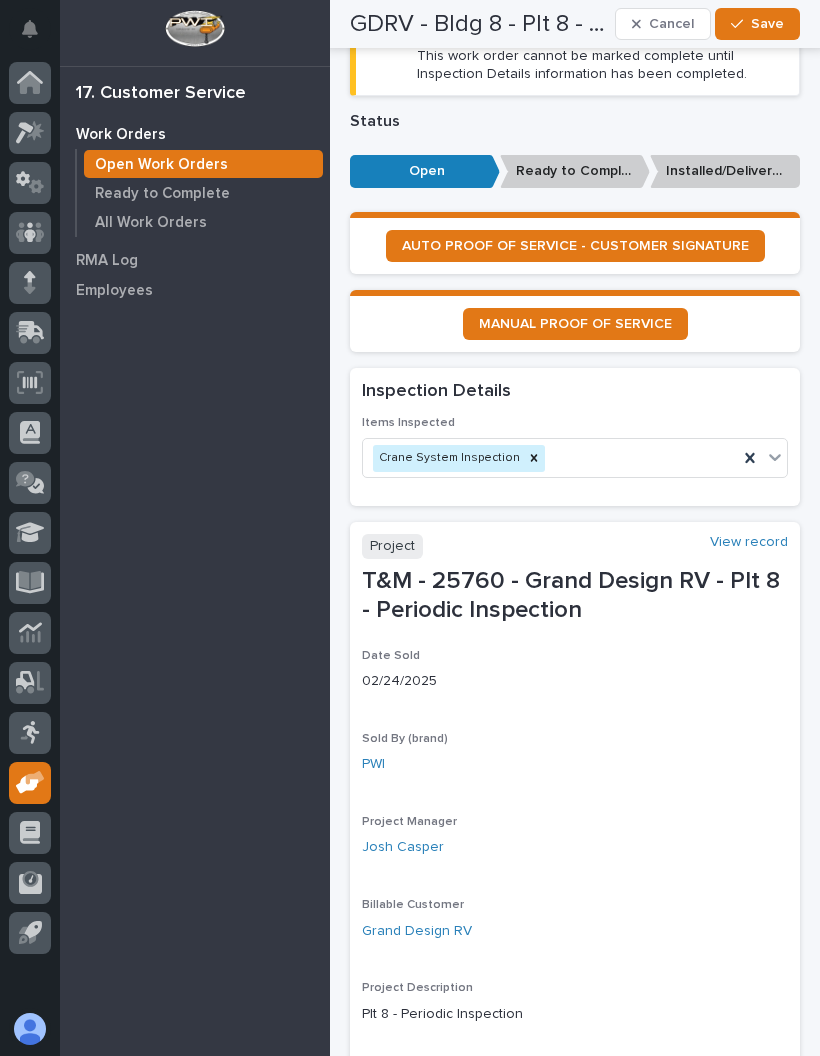 scroll, scrollTop: 1806, scrollLeft: 0, axis: vertical 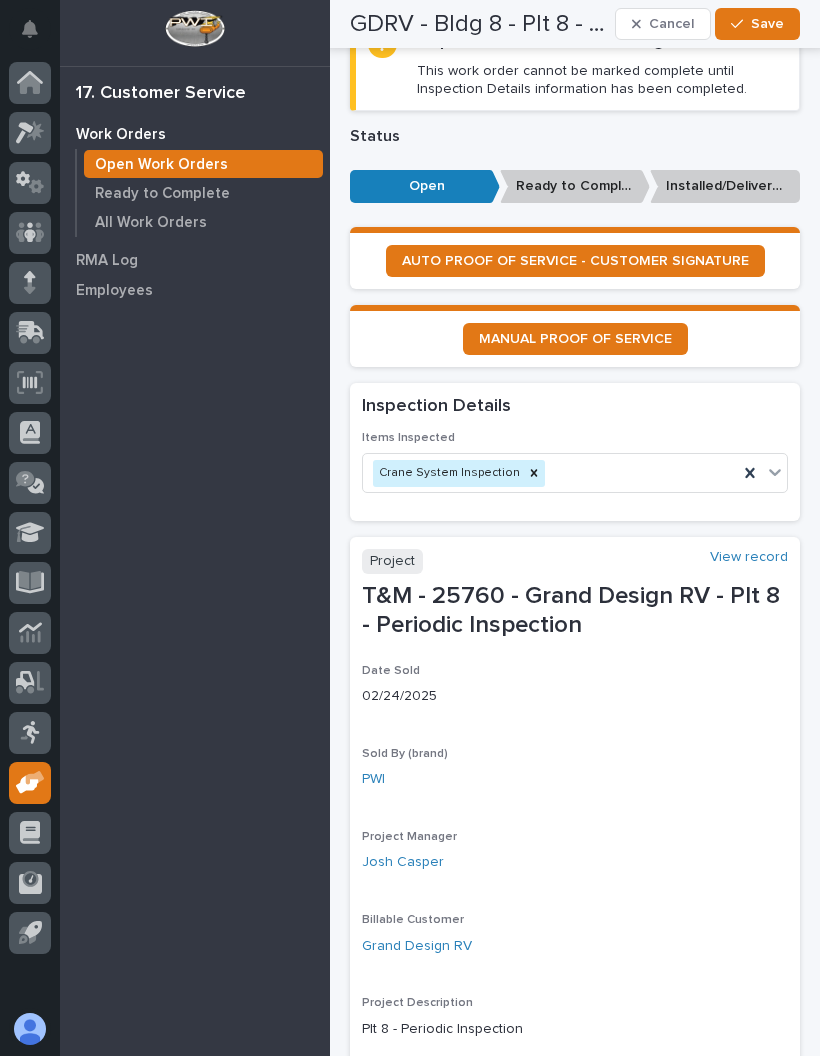 click on "Save" at bounding box center [767, 24] 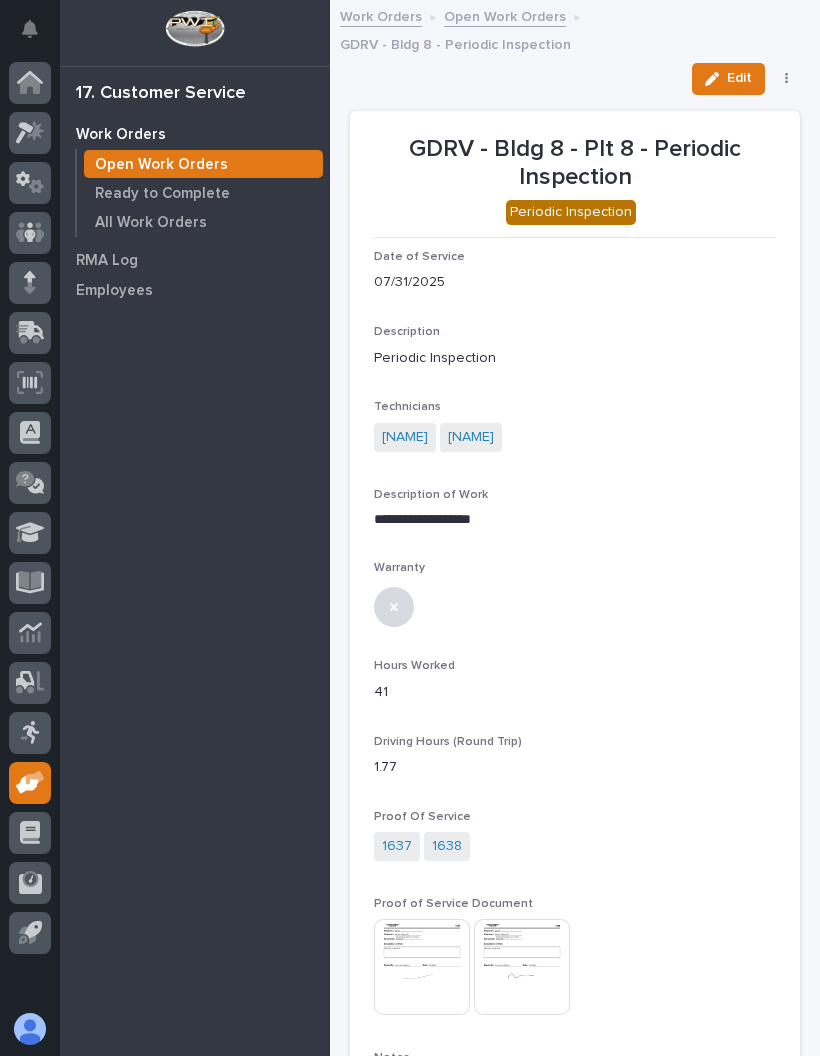 scroll, scrollTop: 0, scrollLeft: 0, axis: both 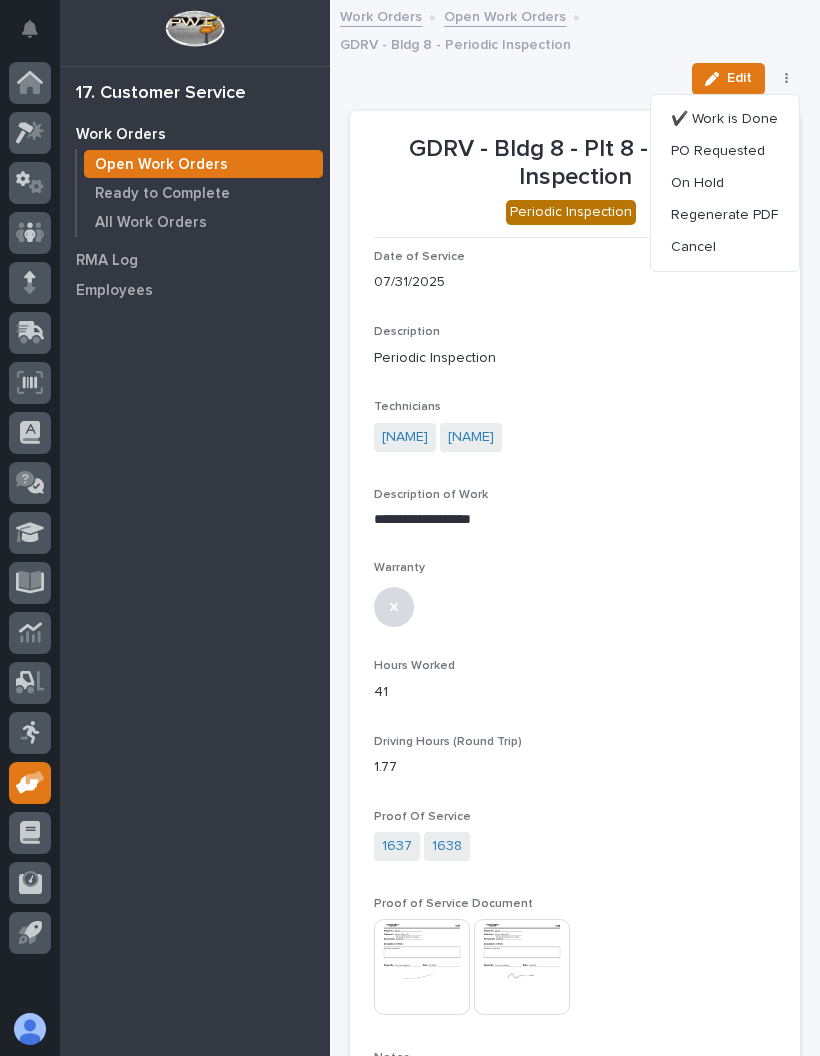 click on "✔️ Work is Done" at bounding box center [724, 119] 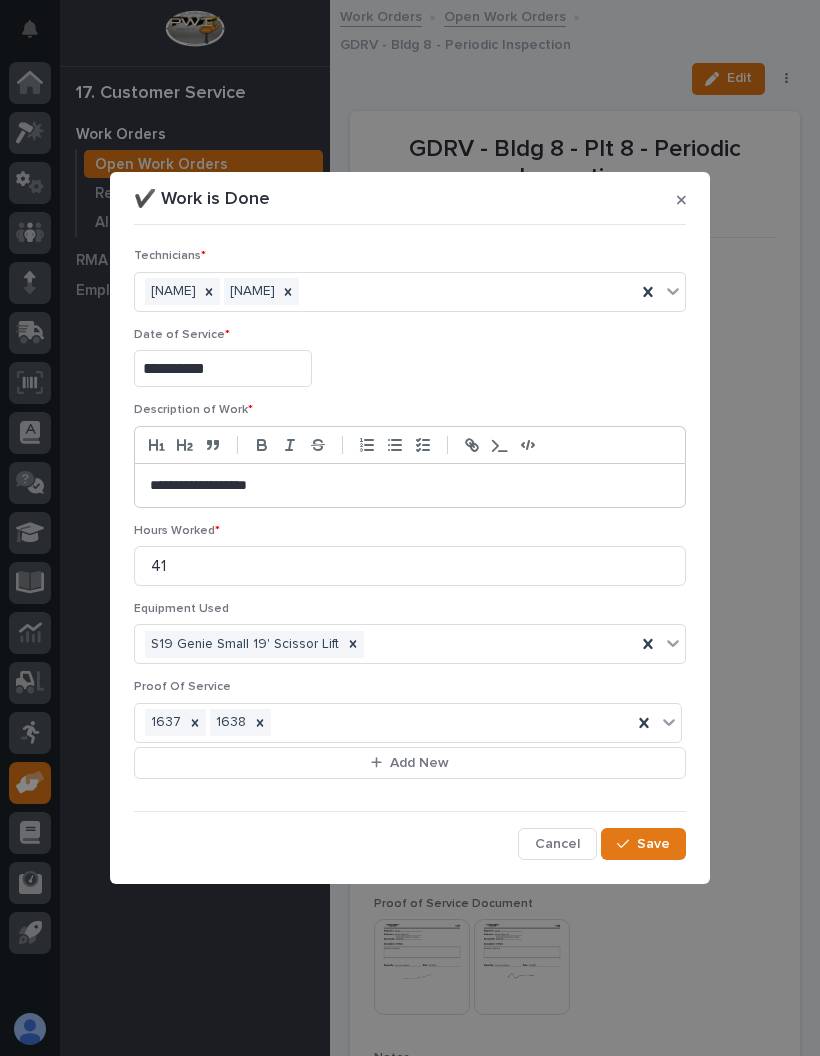 click on "Save" at bounding box center [653, 844] 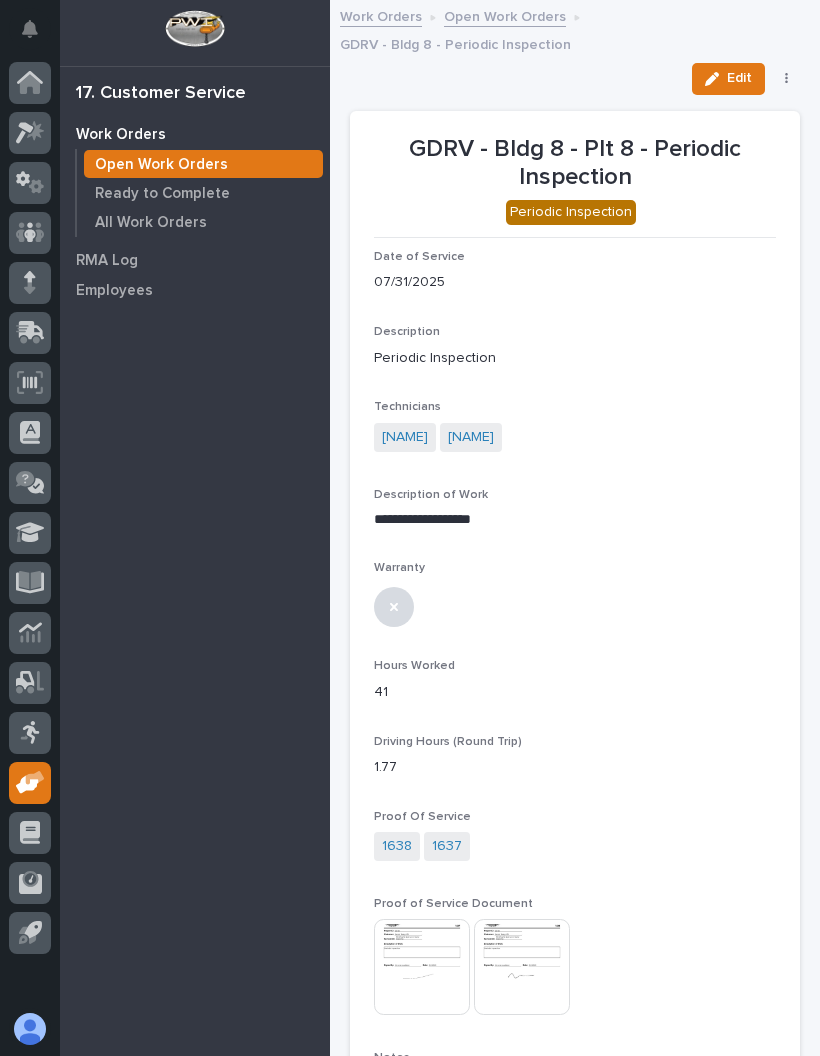 click on "**********" at bounding box center [575, 2155] 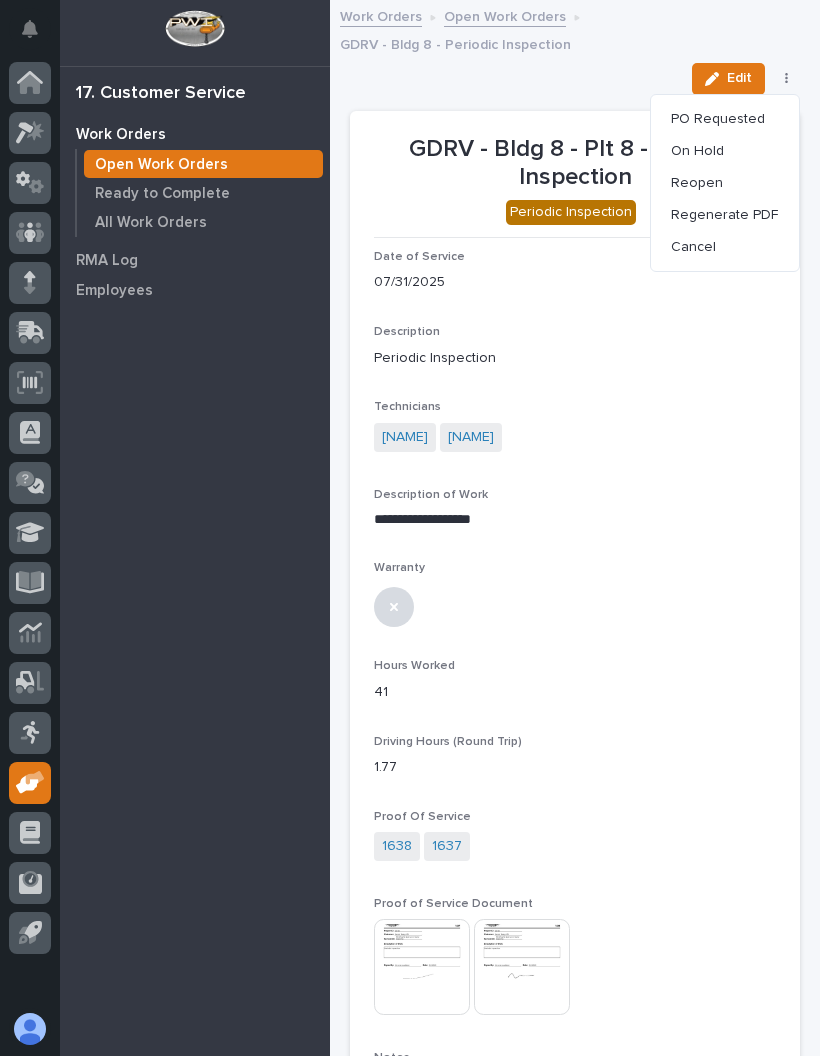 click on "Cancel" at bounding box center (725, 247) 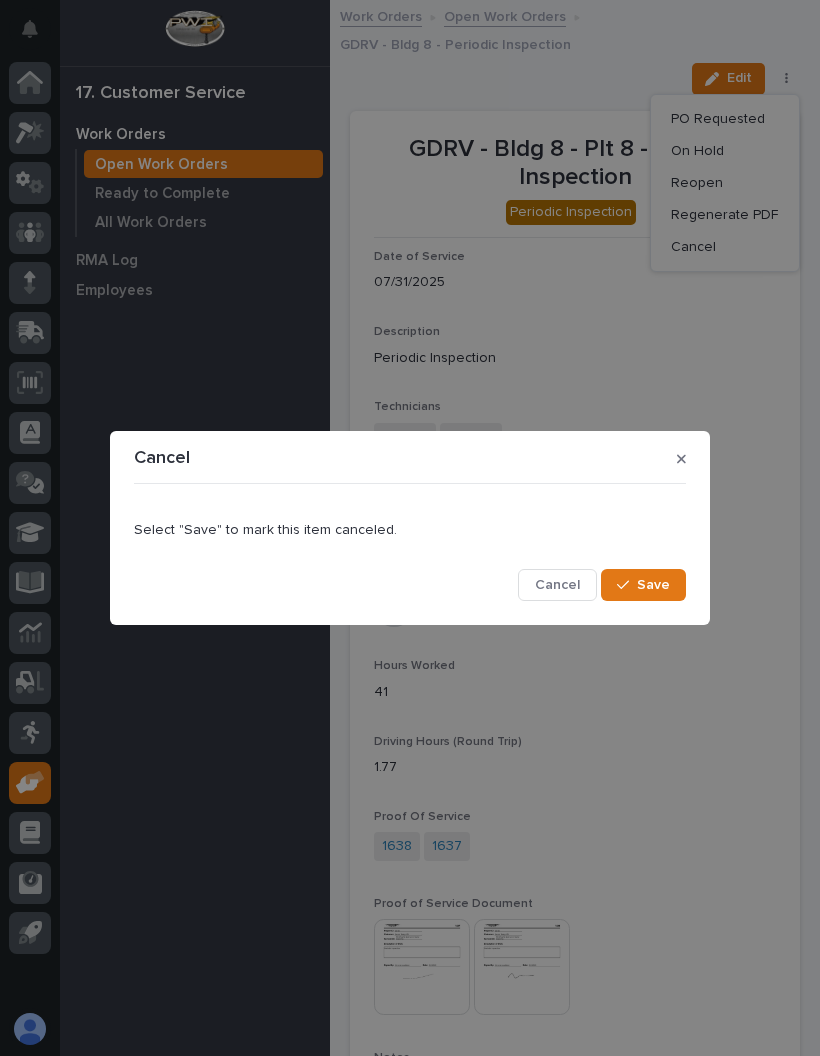 click at bounding box center [681, 459] 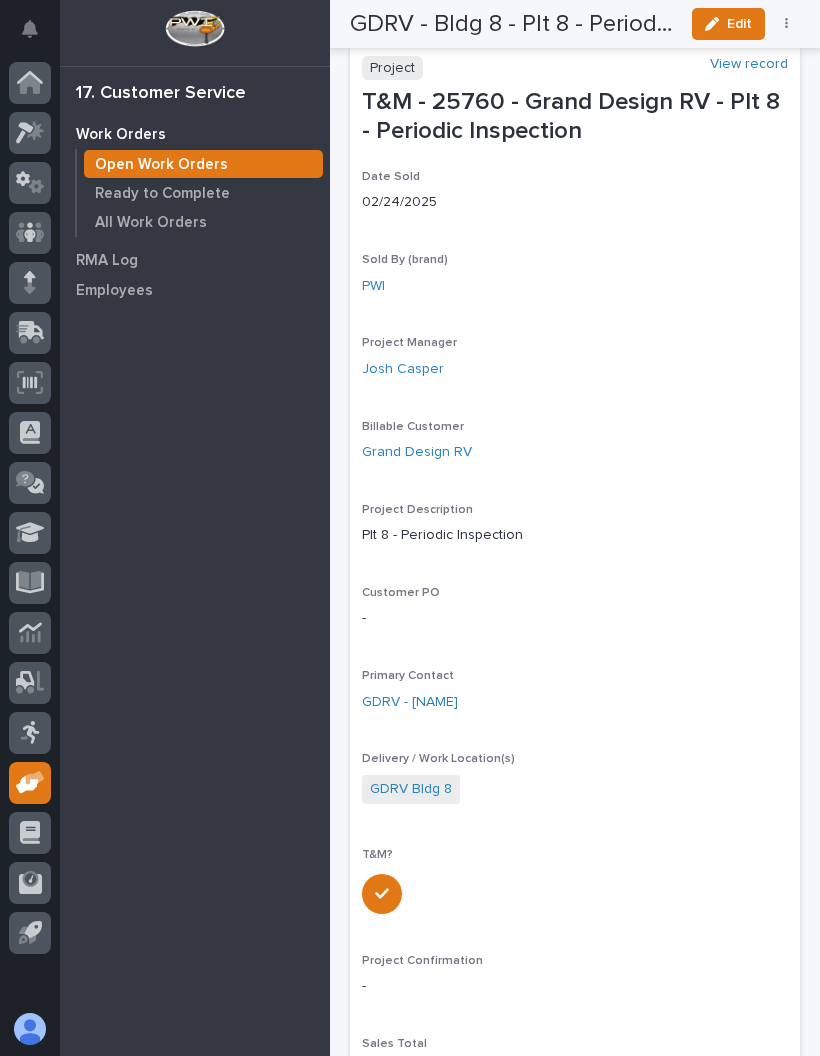 scroll, scrollTop: 1935, scrollLeft: 0, axis: vertical 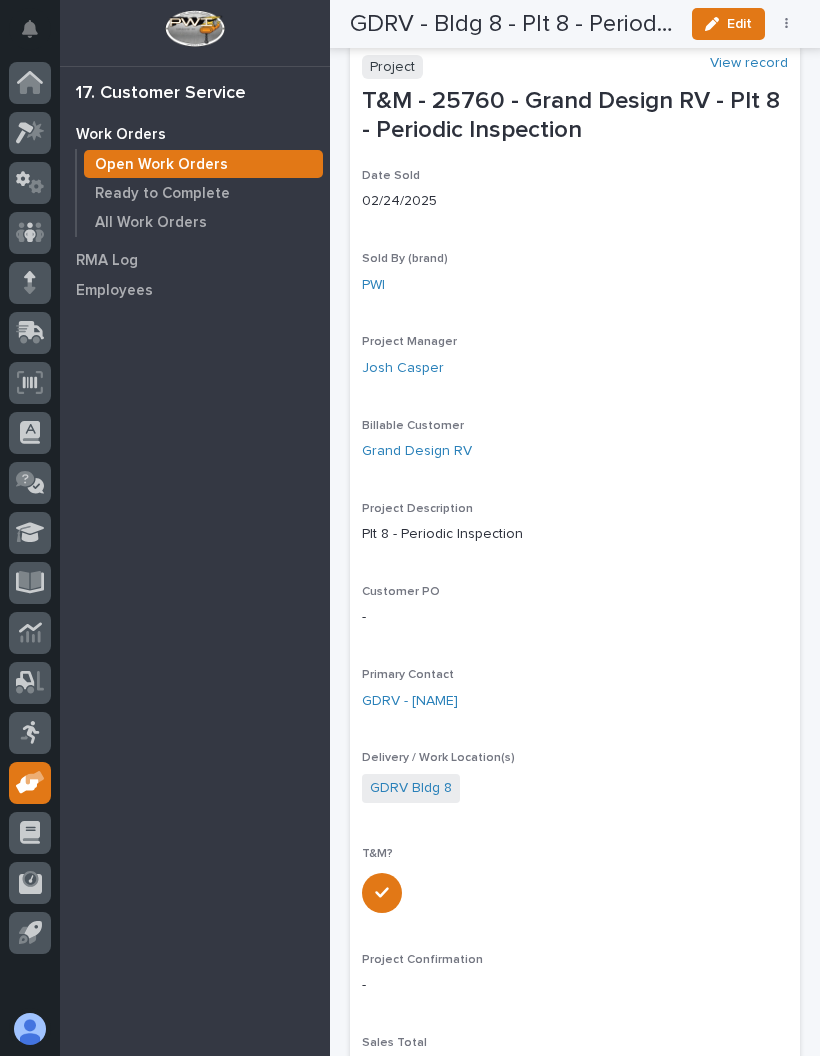 click on "**********" at bounding box center [575, 245] 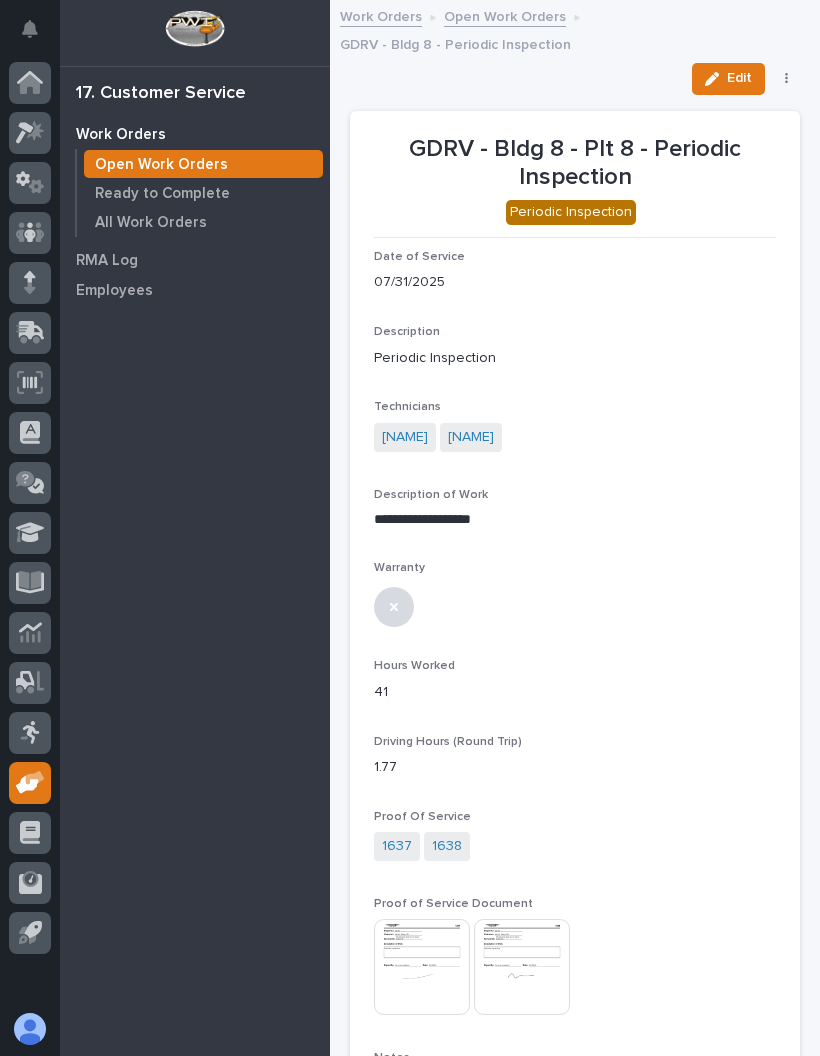 scroll, scrollTop: 0, scrollLeft: 0, axis: both 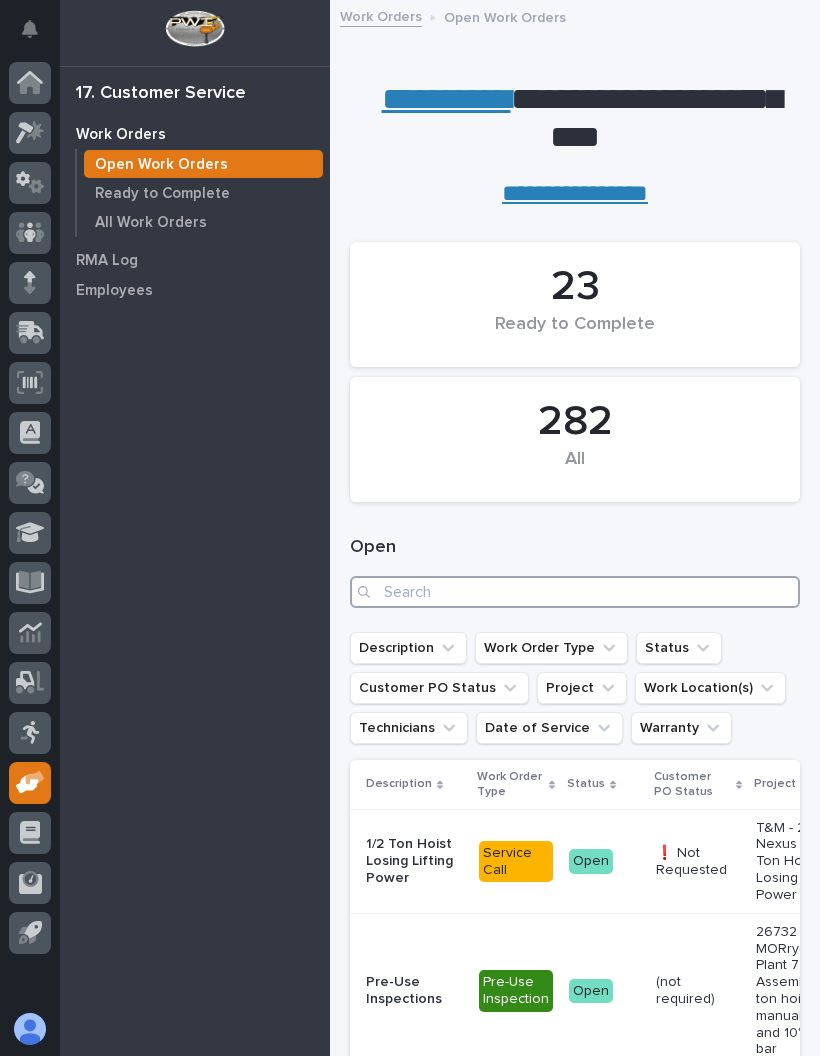 click at bounding box center [575, 592] 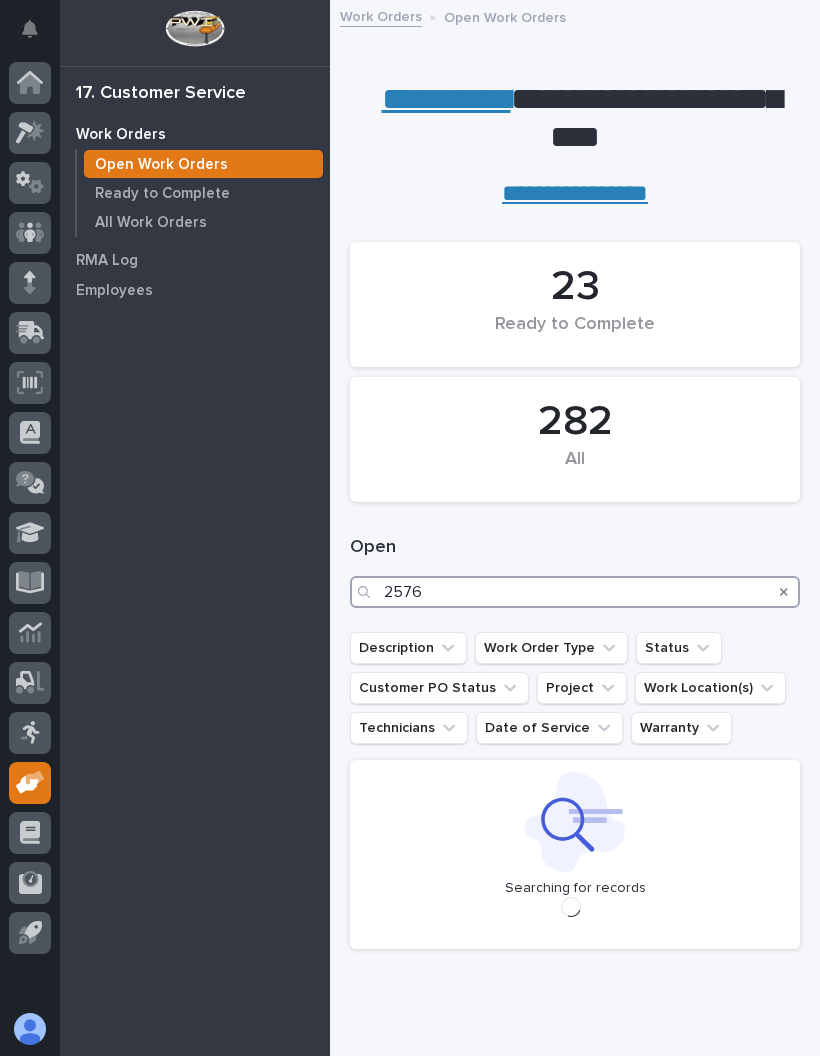 type on "25761" 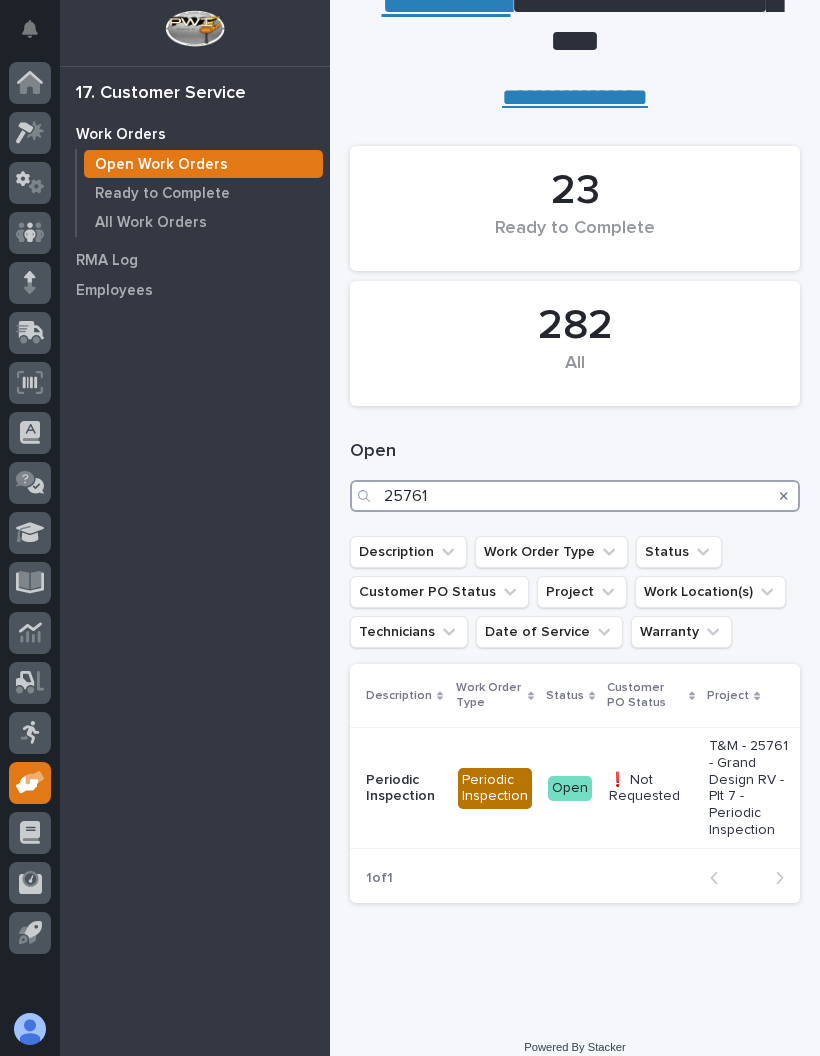 scroll, scrollTop: 95, scrollLeft: 0, axis: vertical 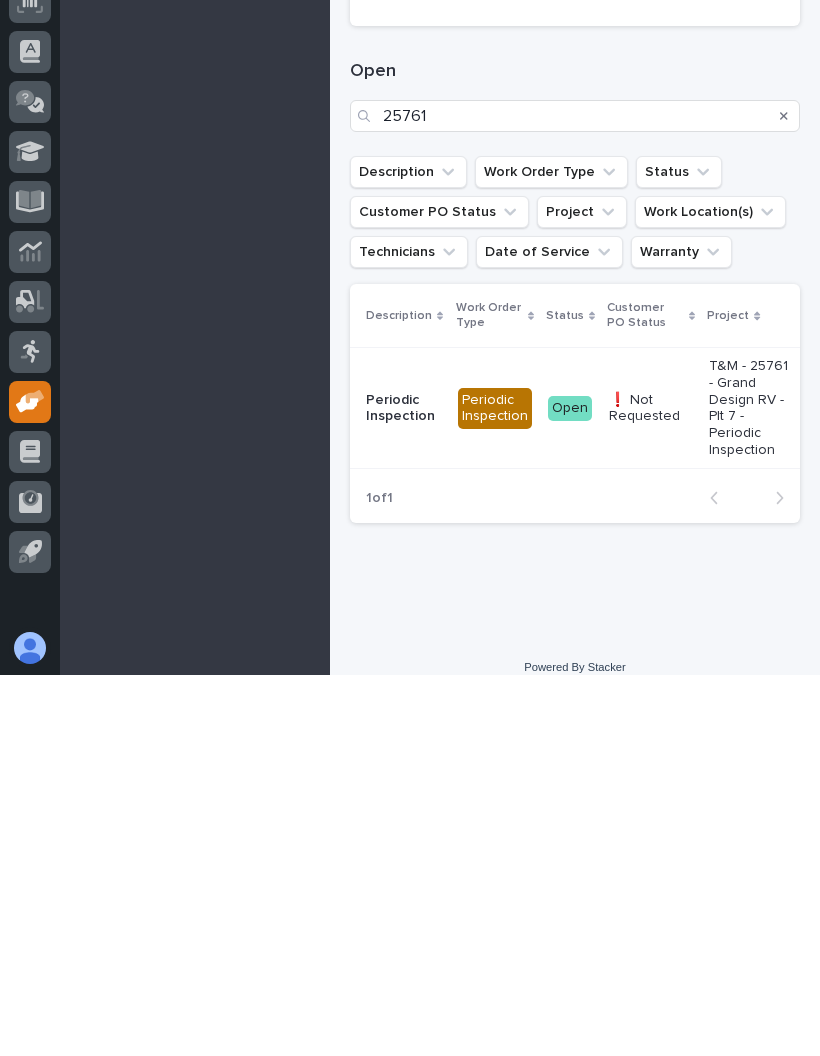 click on "Open" at bounding box center (570, 789) 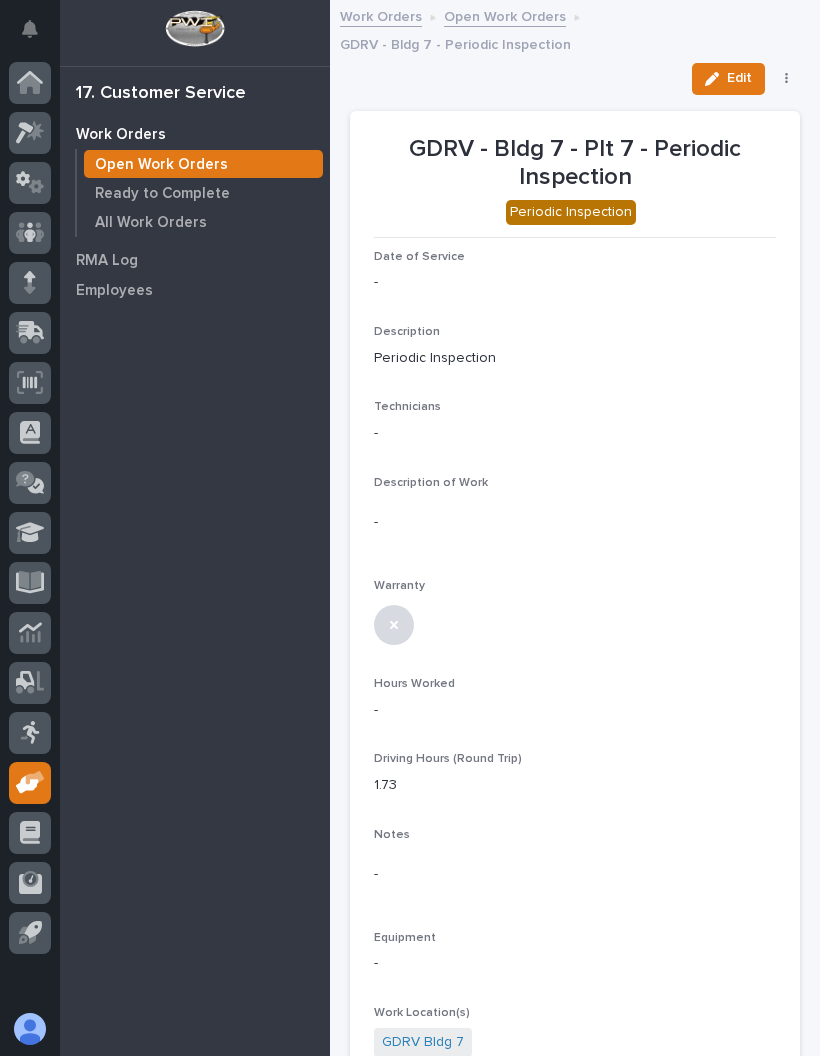 click on "Edit" at bounding box center (739, 78) 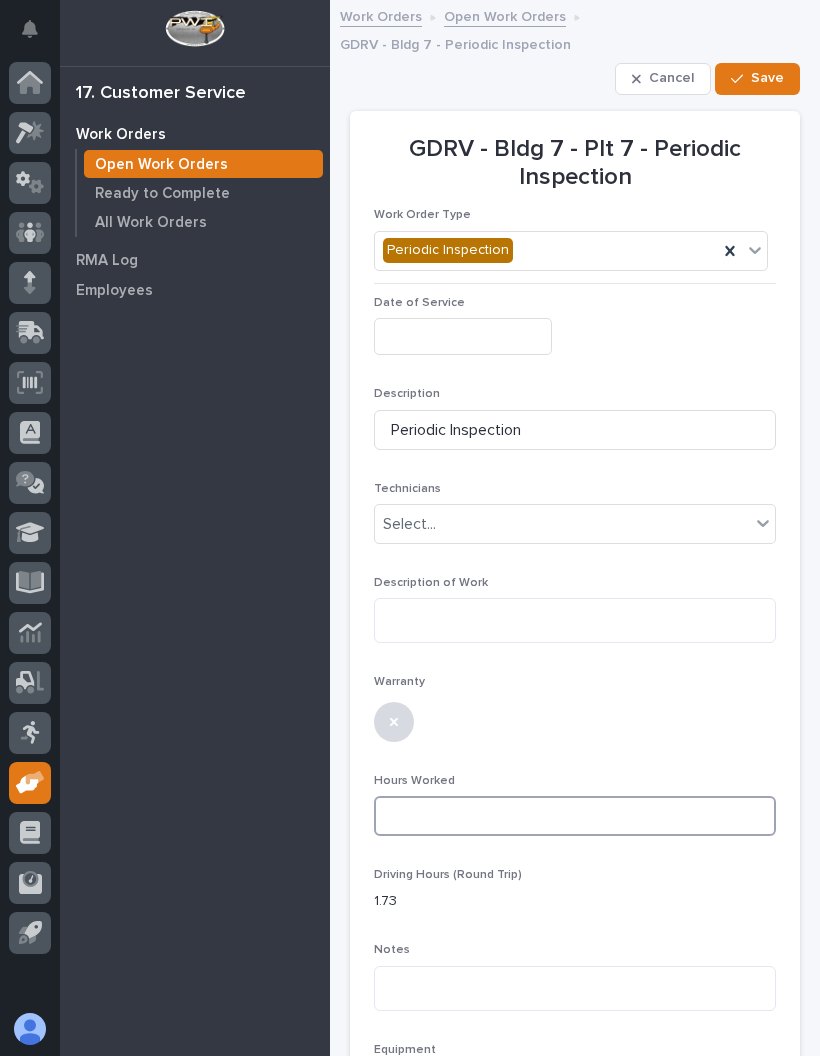 click at bounding box center (575, 816) 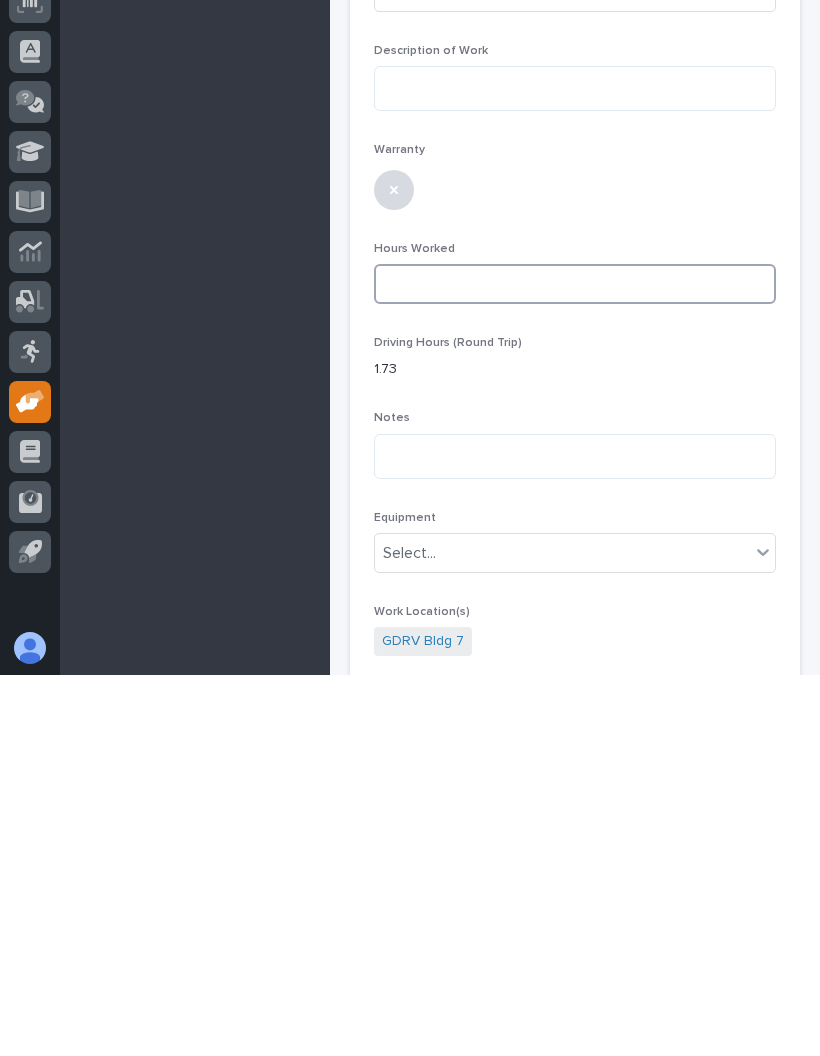 scroll, scrollTop: 149, scrollLeft: 0, axis: vertical 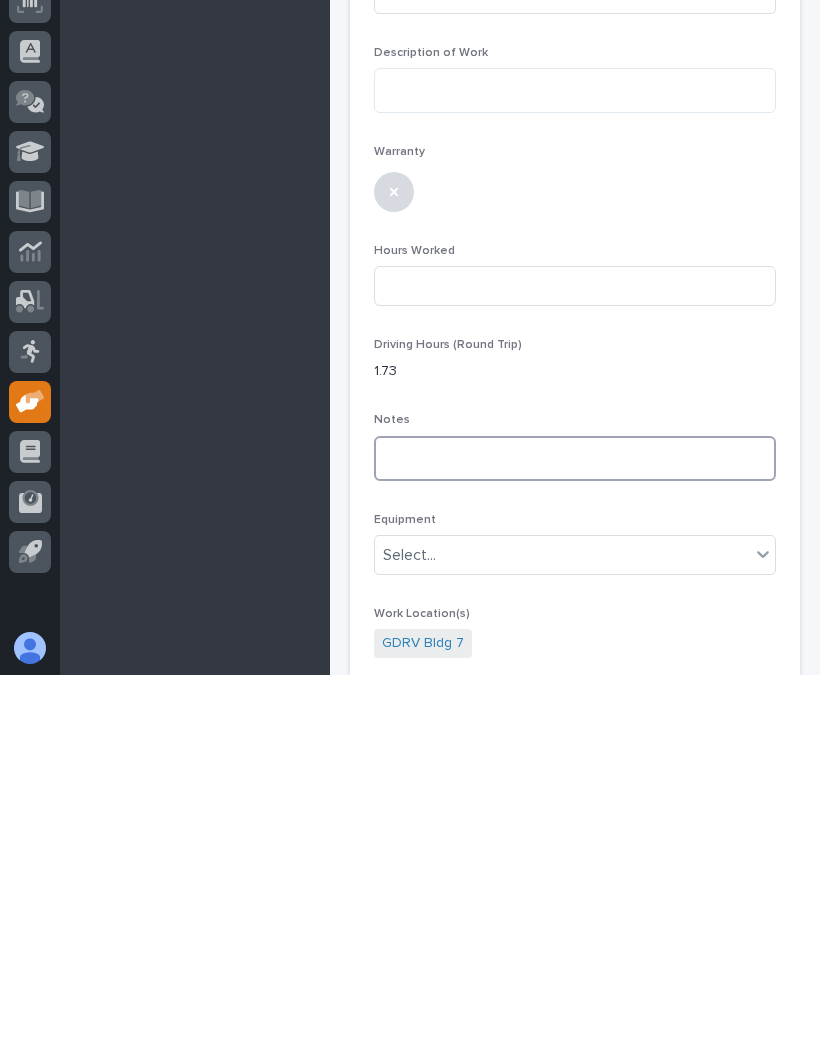 click at bounding box center [575, 839] 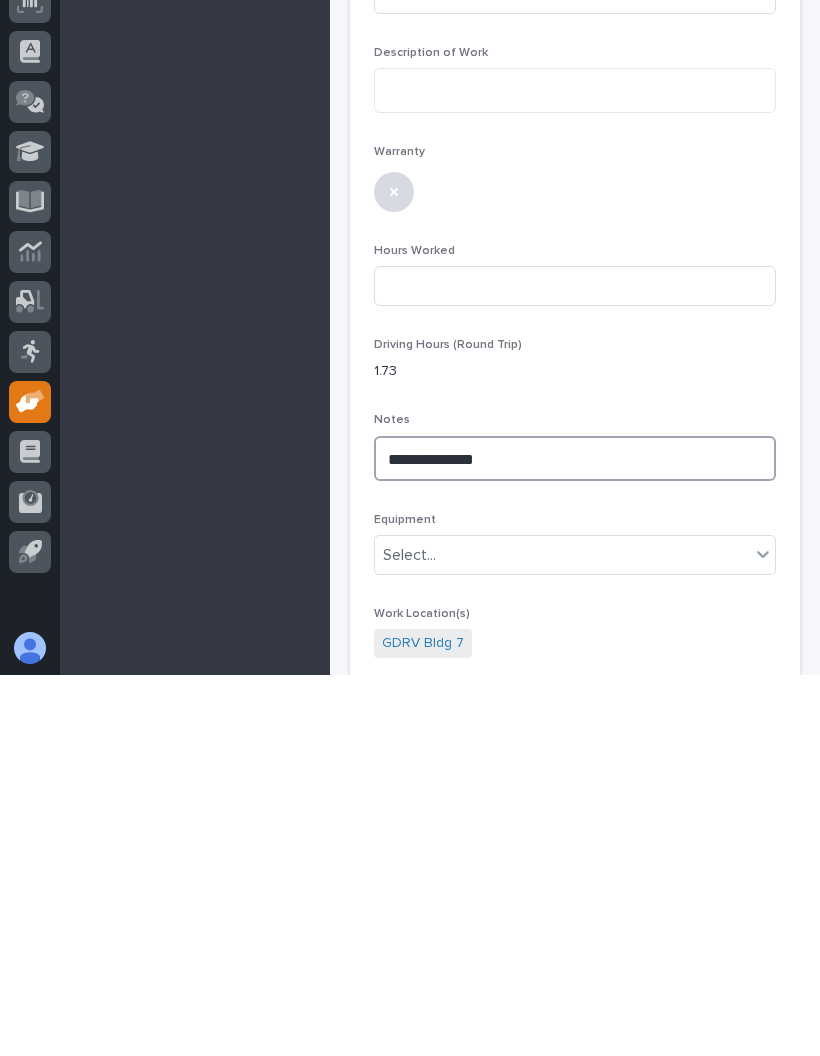 type on "**********" 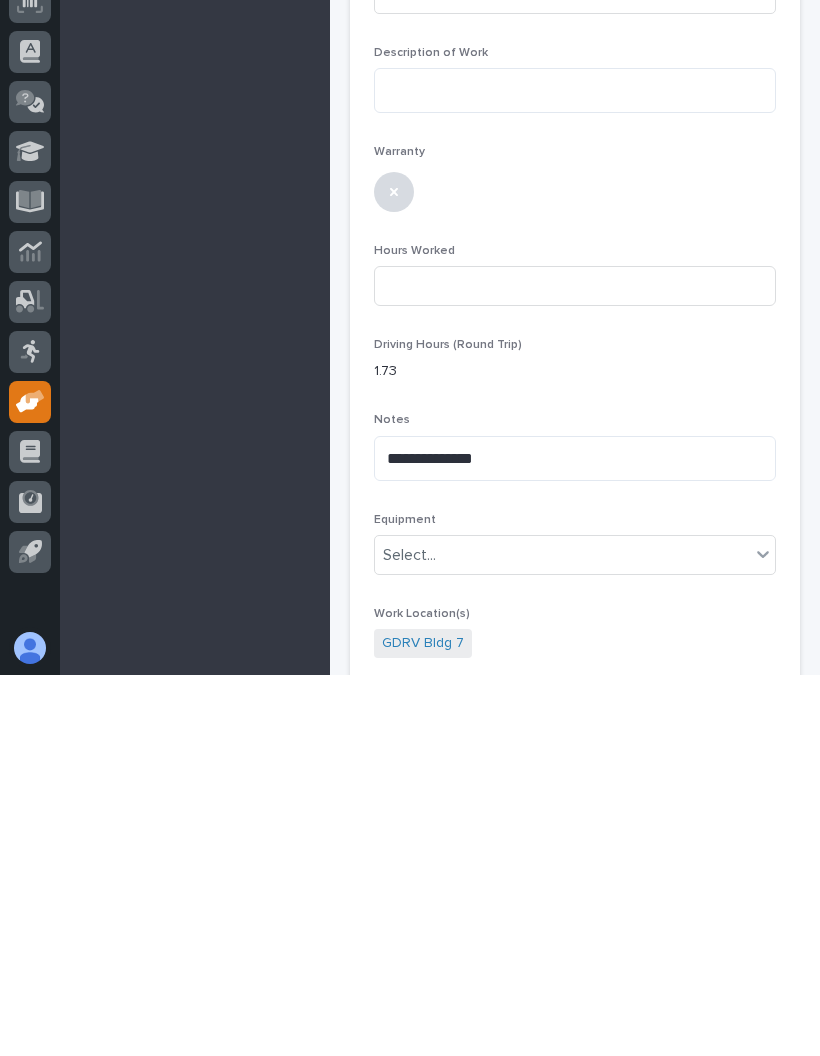 click on "**********" at bounding box center [575, 835] 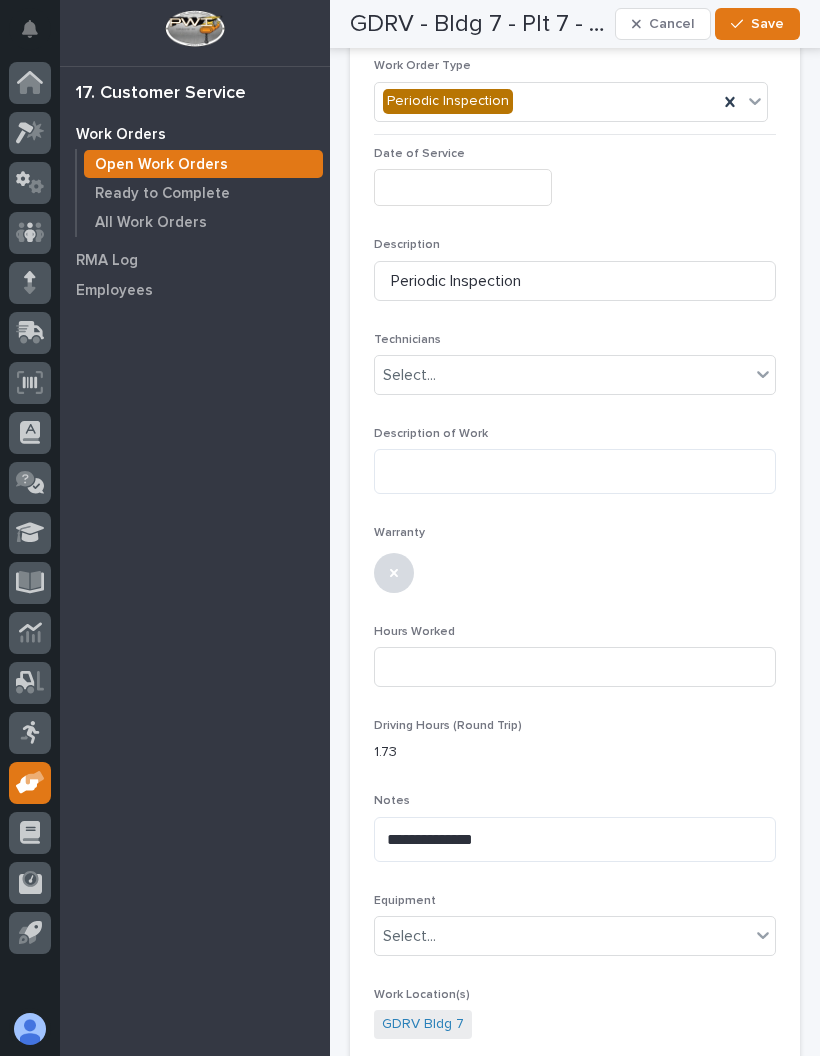 click on "Save" at bounding box center (767, 24) 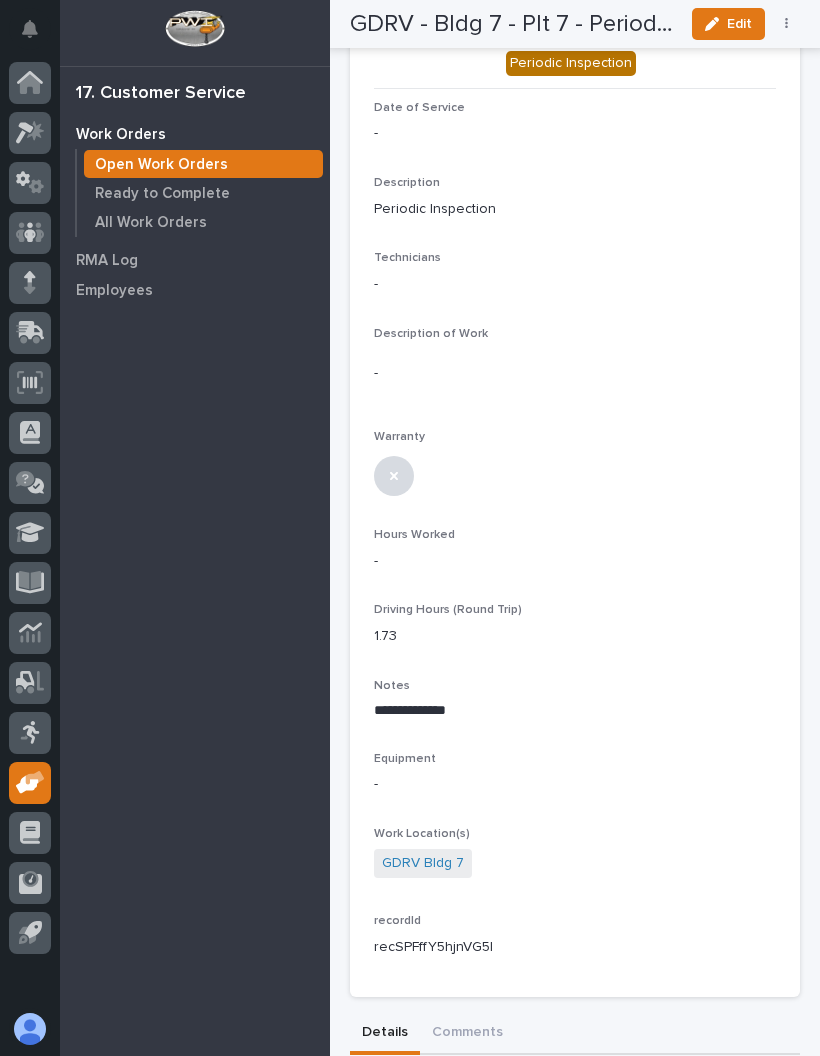 click on "Edit" at bounding box center (739, 24) 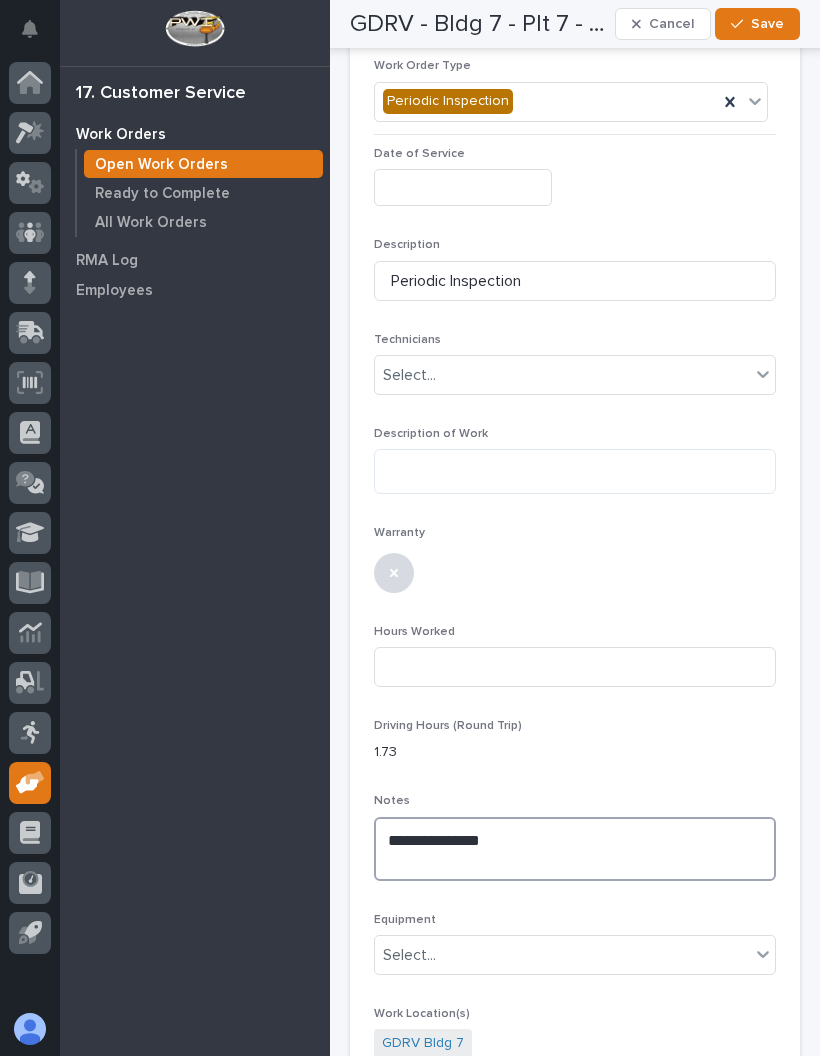 click on "**********" at bounding box center [575, 849] 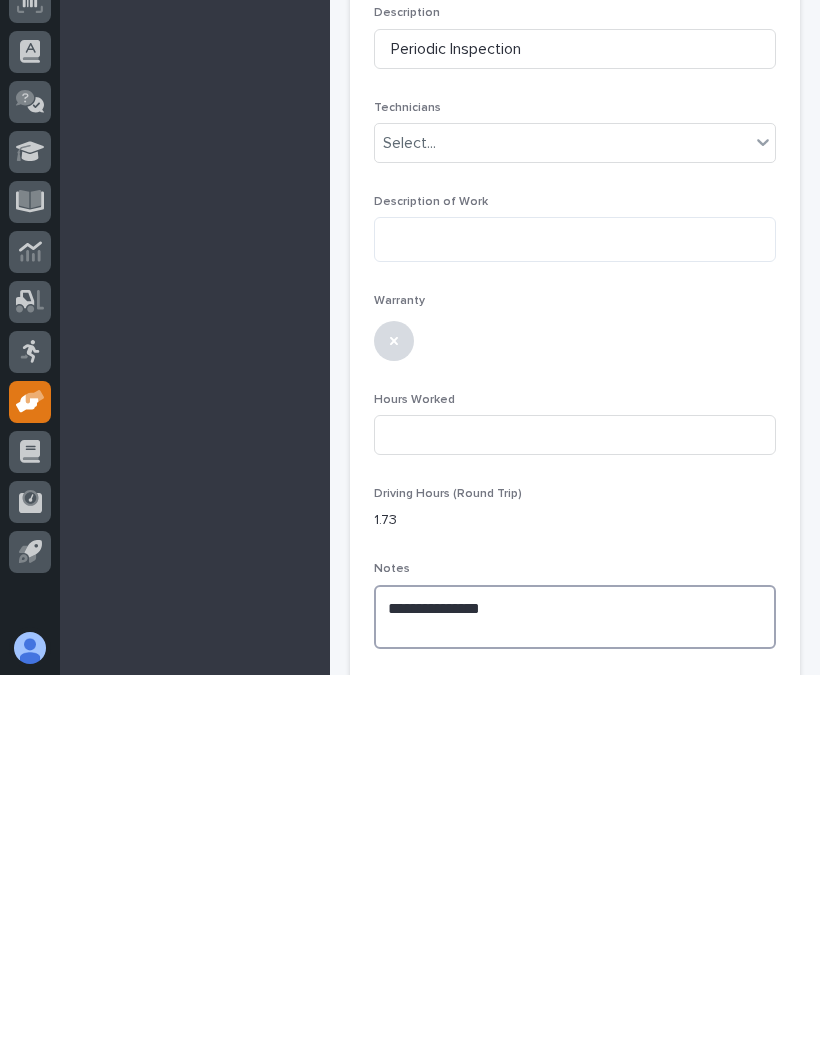 scroll, scrollTop: 0, scrollLeft: 0, axis: both 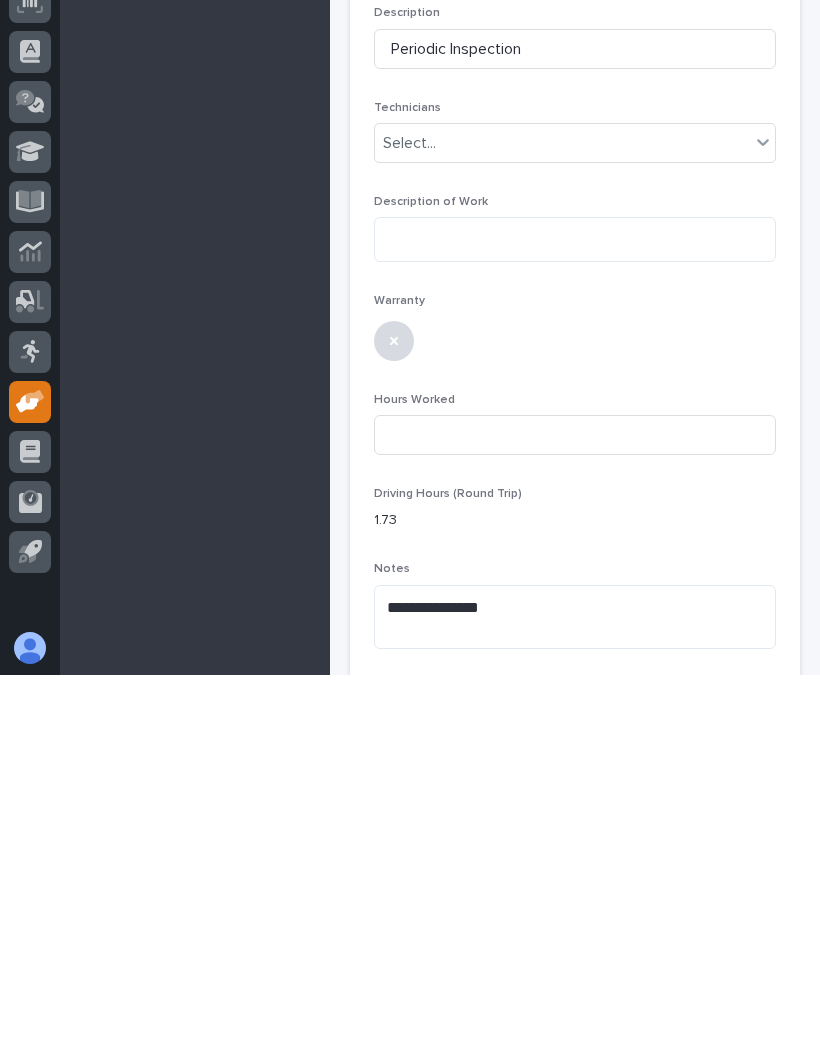 click at bounding box center [575, 720] 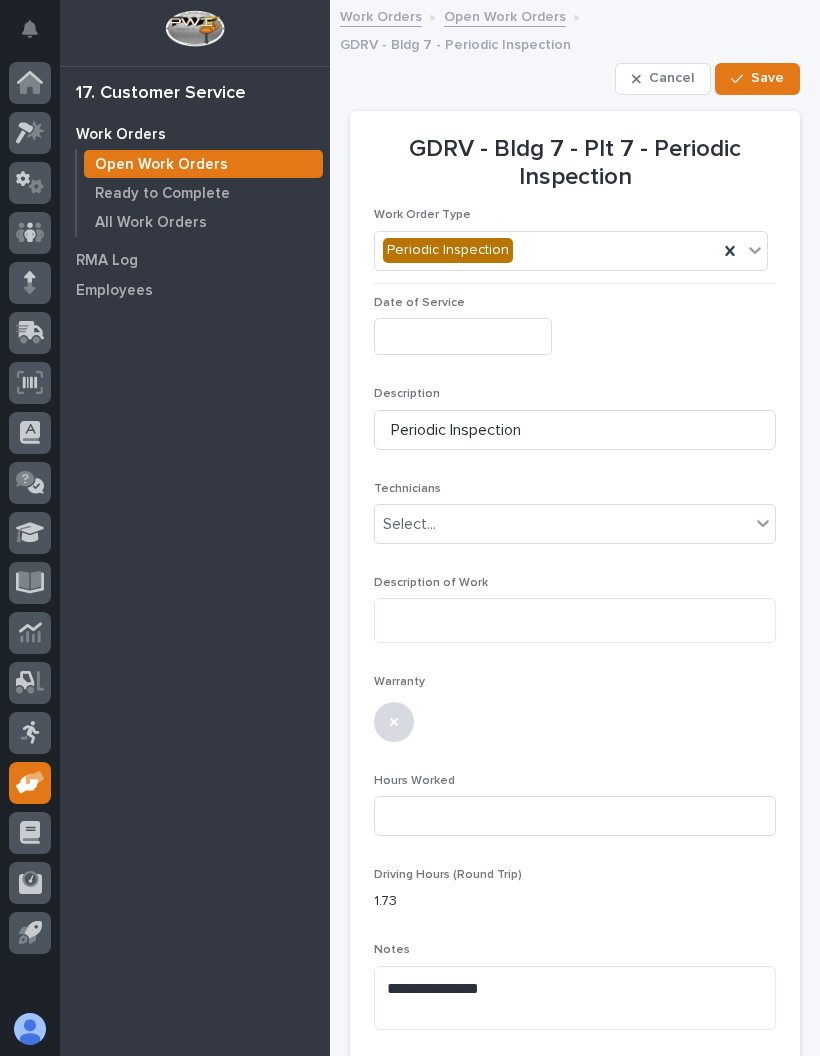 click on "Save" at bounding box center (757, 79) 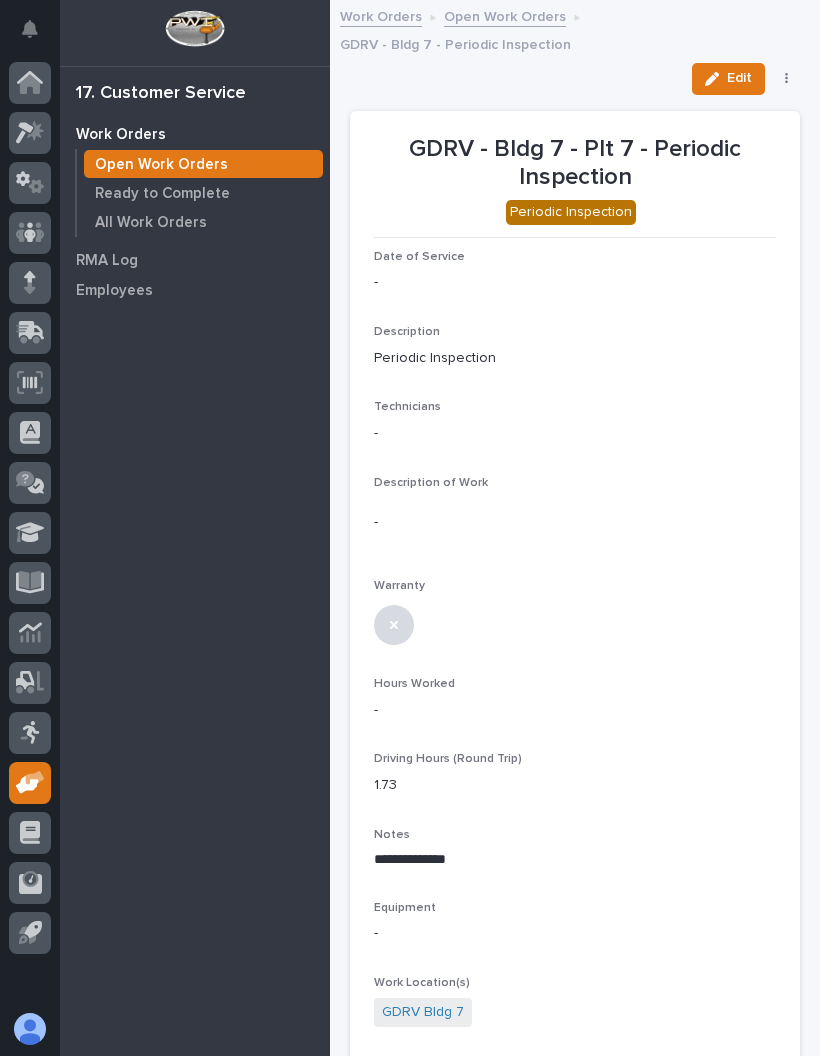 click on "Edit" at bounding box center [739, 78] 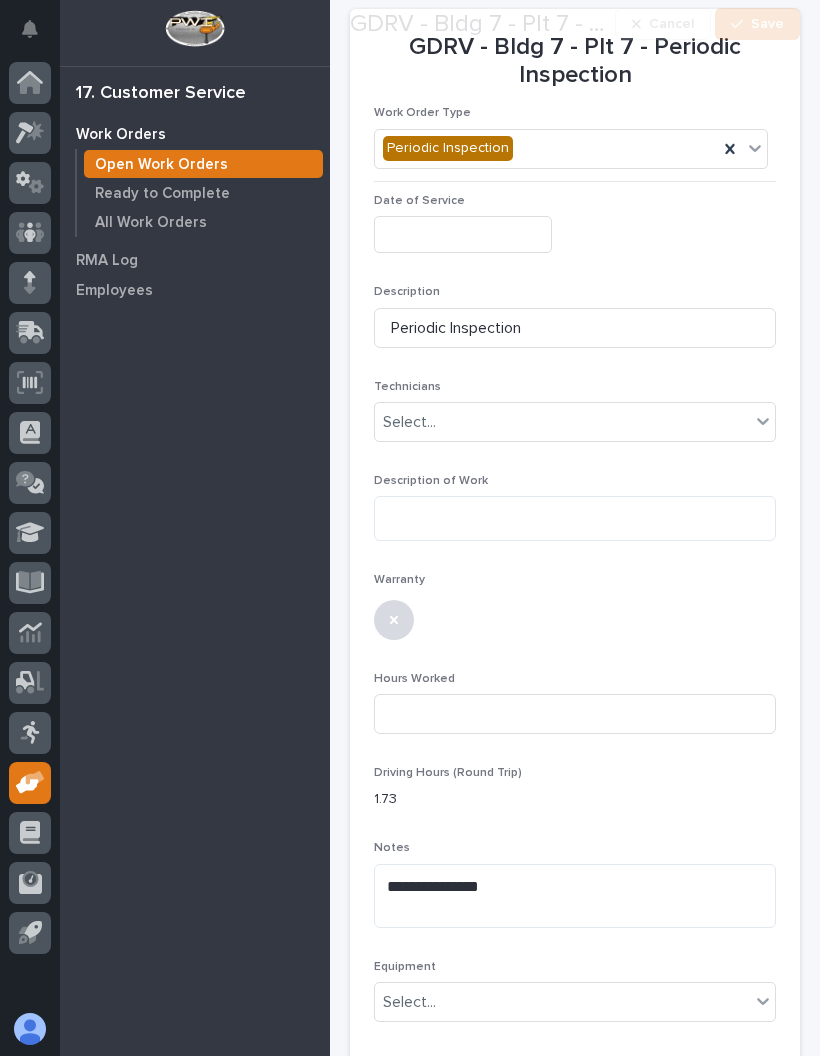 scroll, scrollTop: 155, scrollLeft: 0, axis: vertical 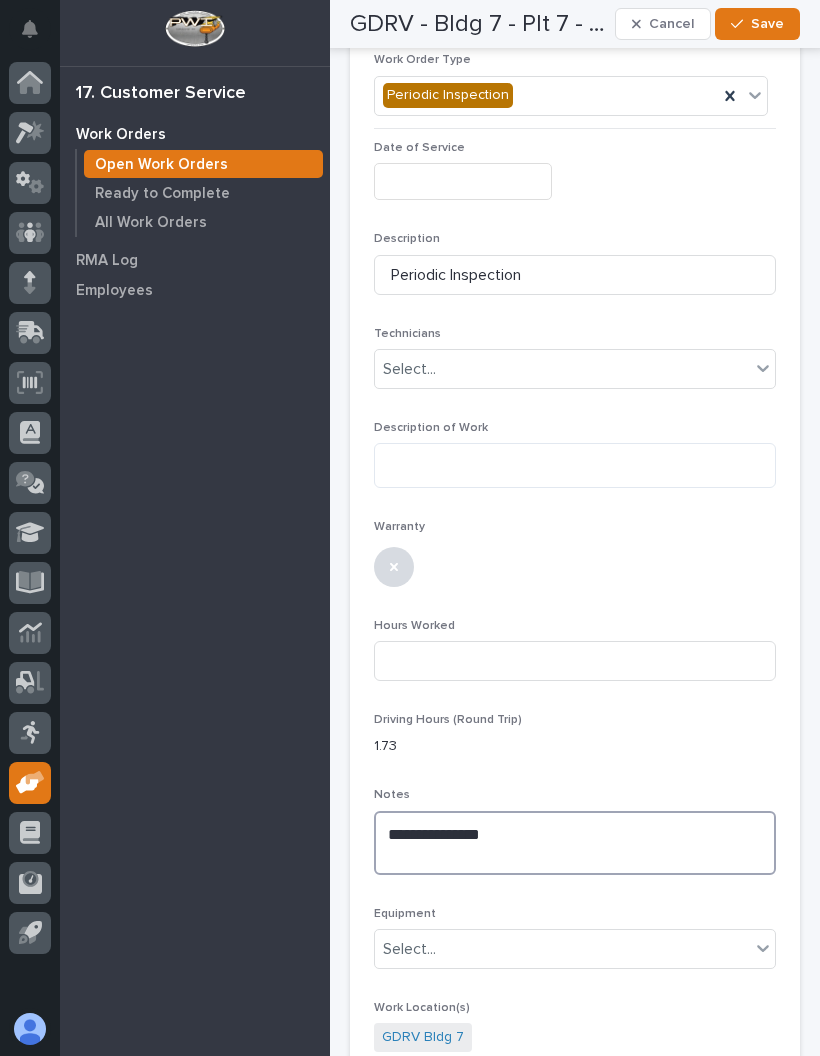 click on "**********" at bounding box center [575, 843] 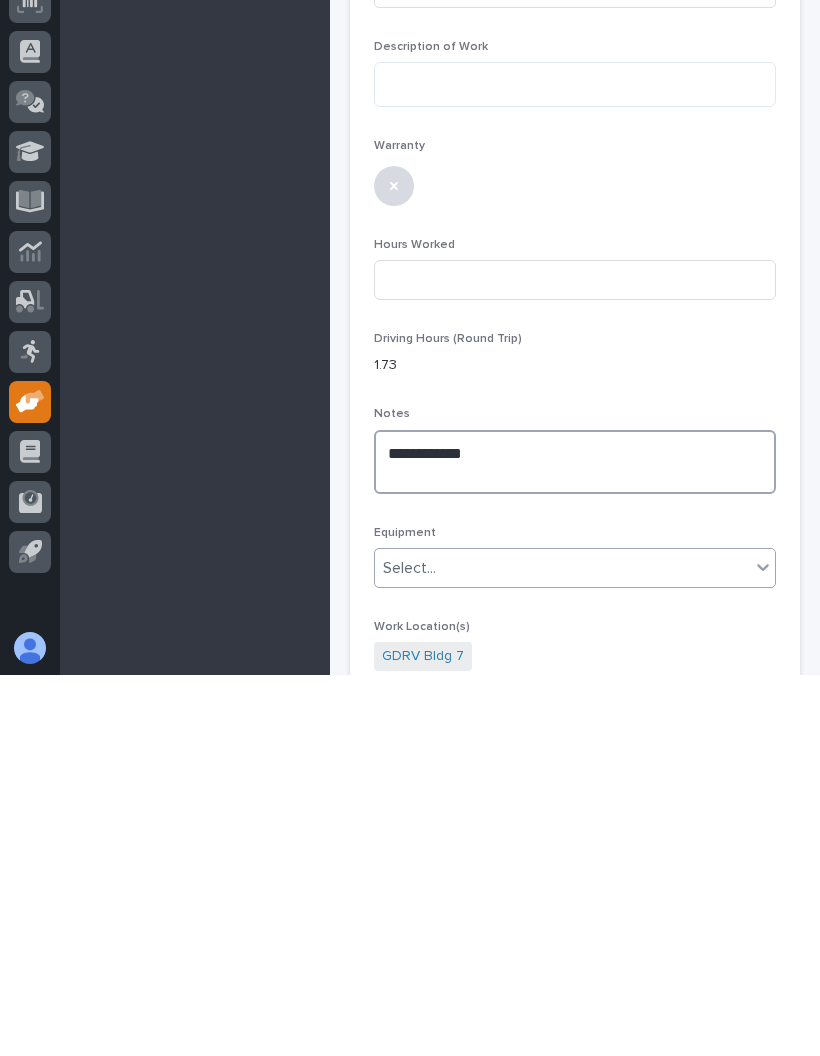click on "**********" at bounding box center [575, 843] 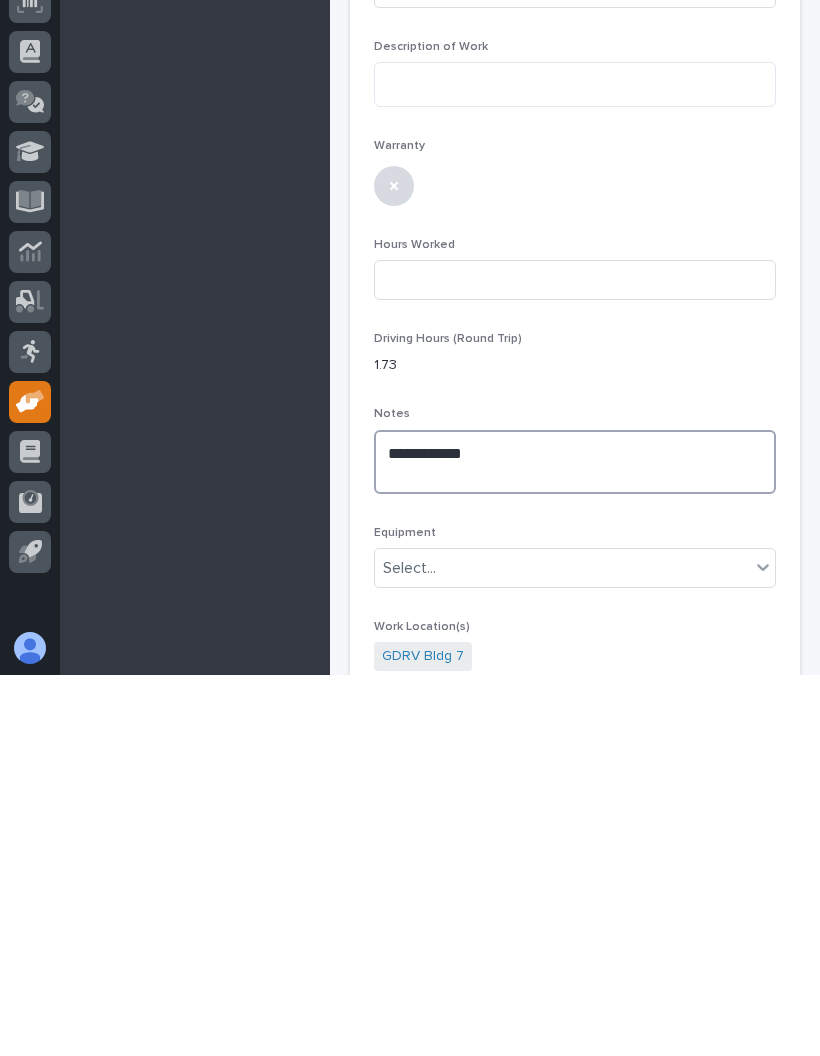 click on "**********" at bounding box center (575, 843) 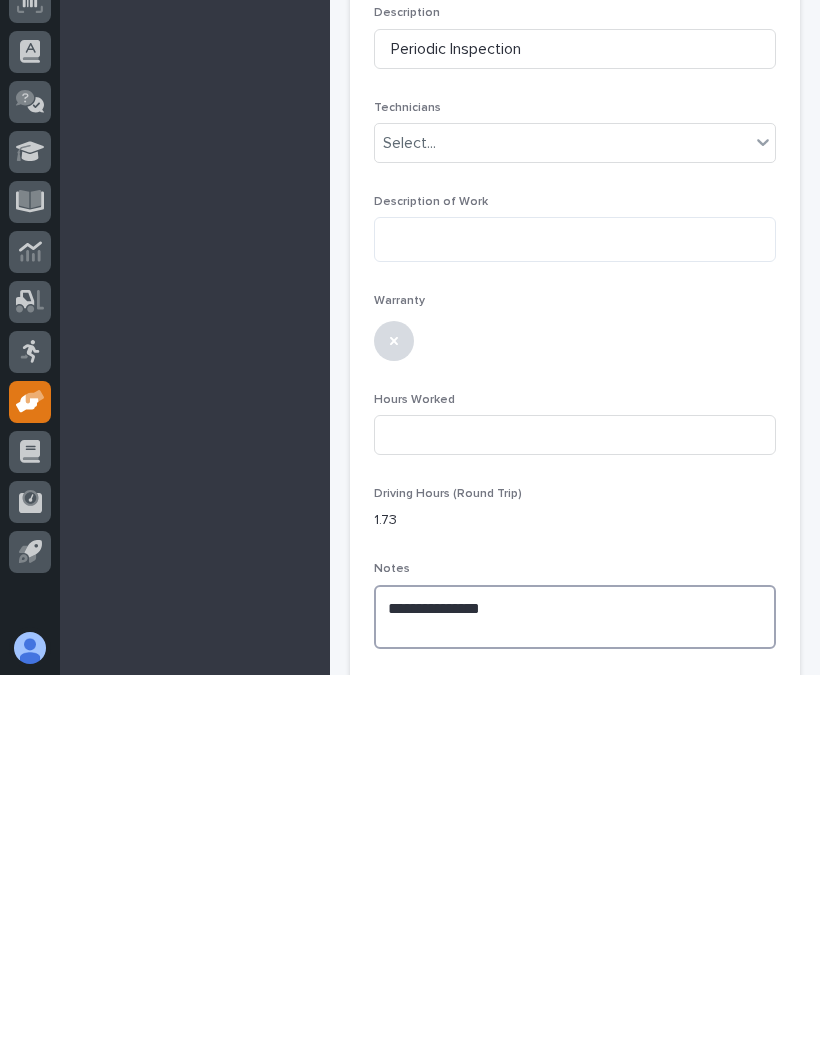 scroll, scrollTop: 0, scrollLeft: 0, axis: both 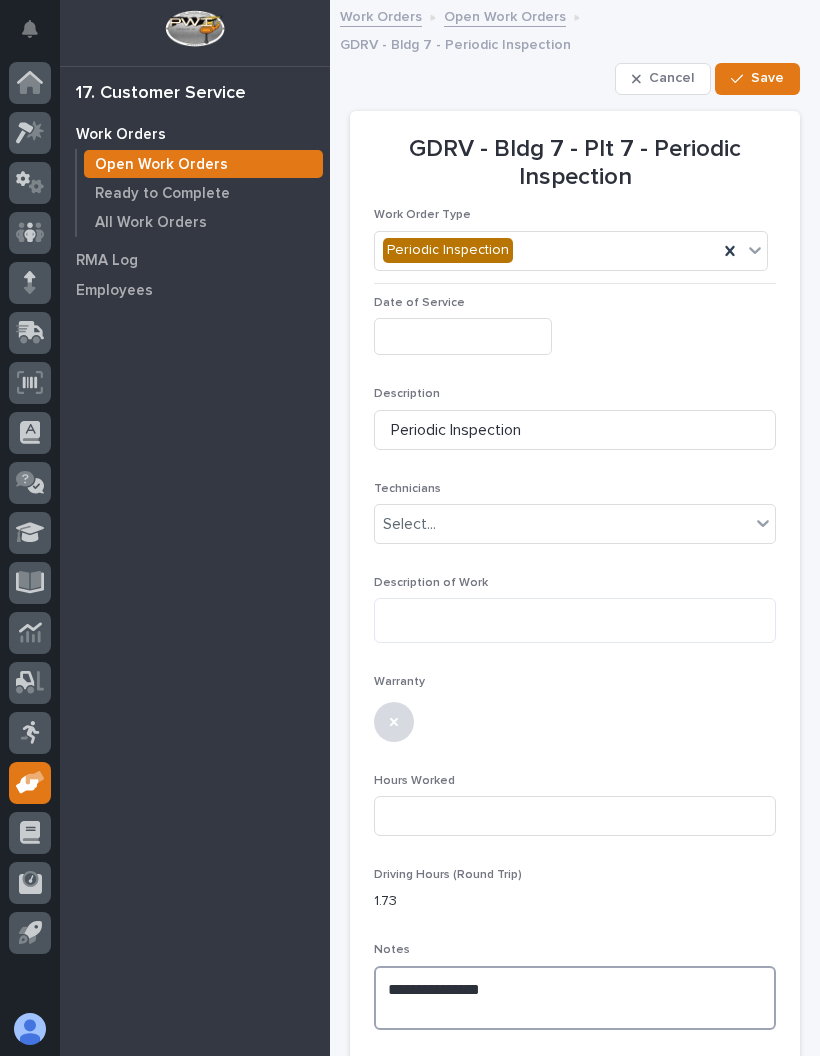 type on "**********" 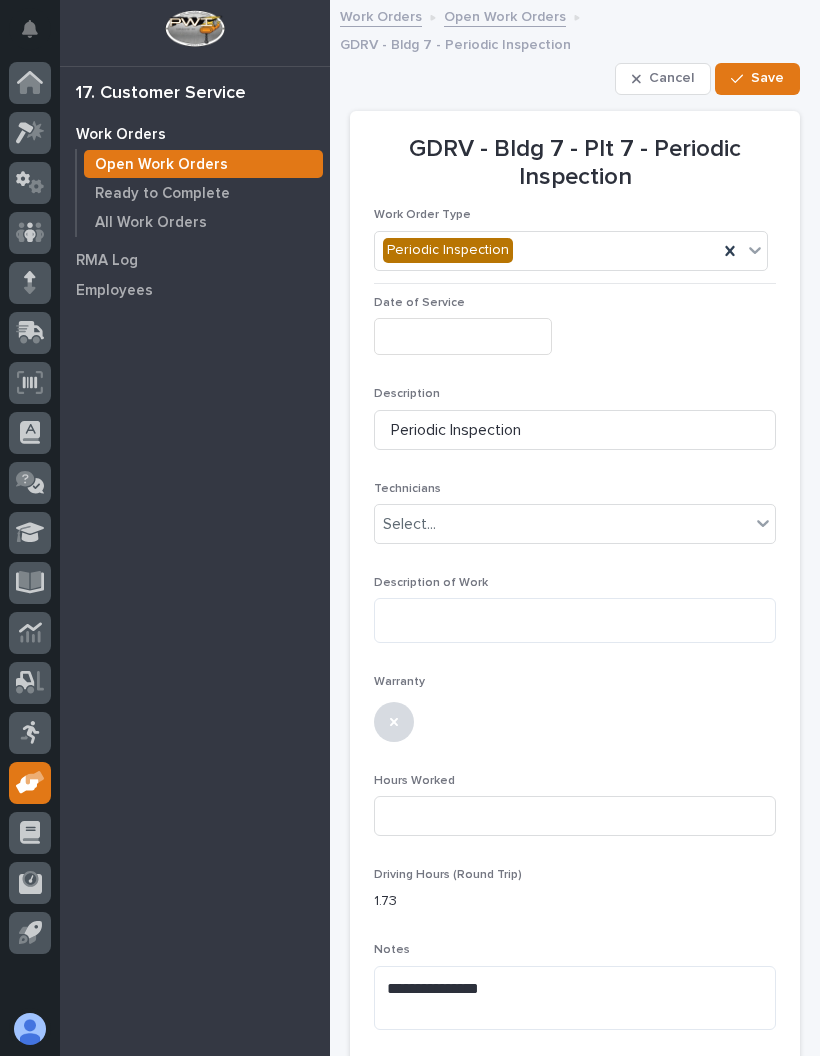 click on "Save" at bounding box center (757, 79) 